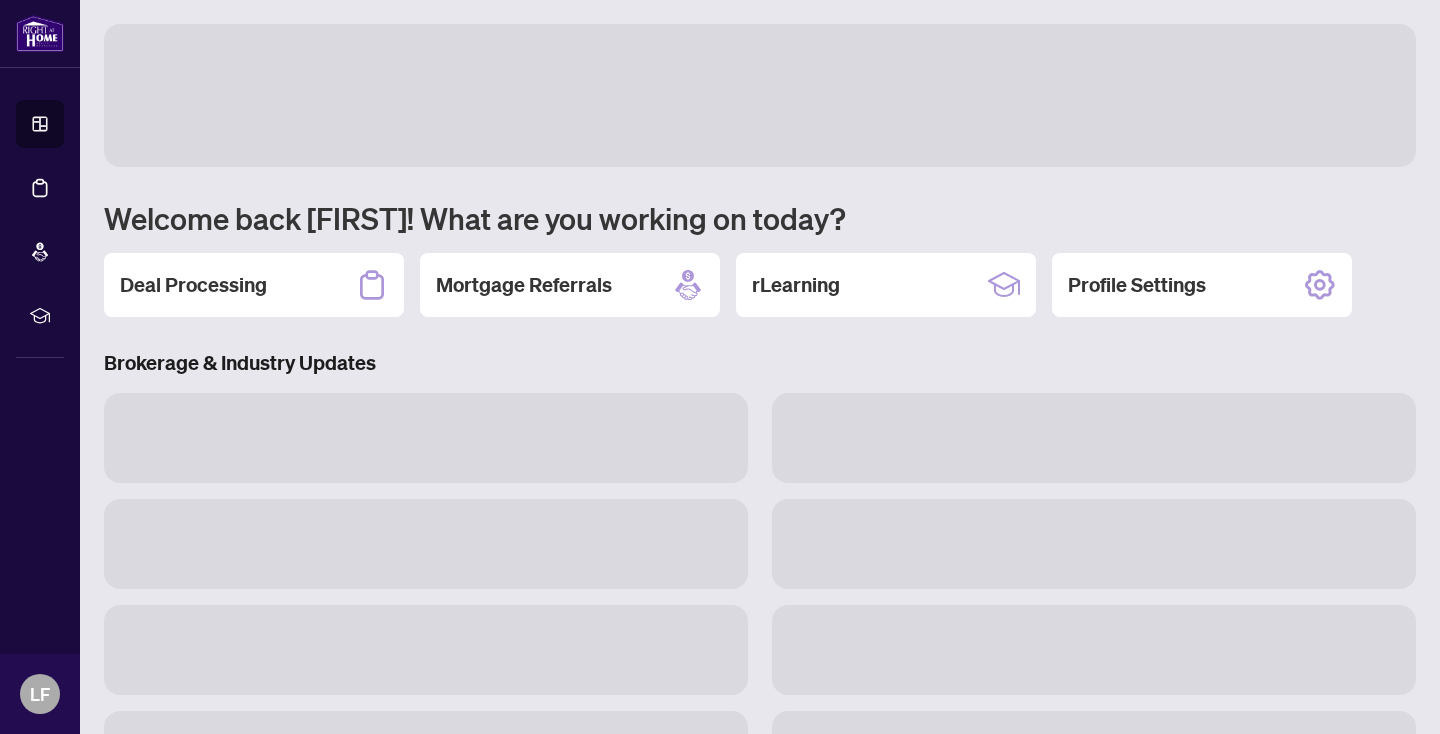 scroll, scrollTop: 0, scrollLeft: 0, axis: both 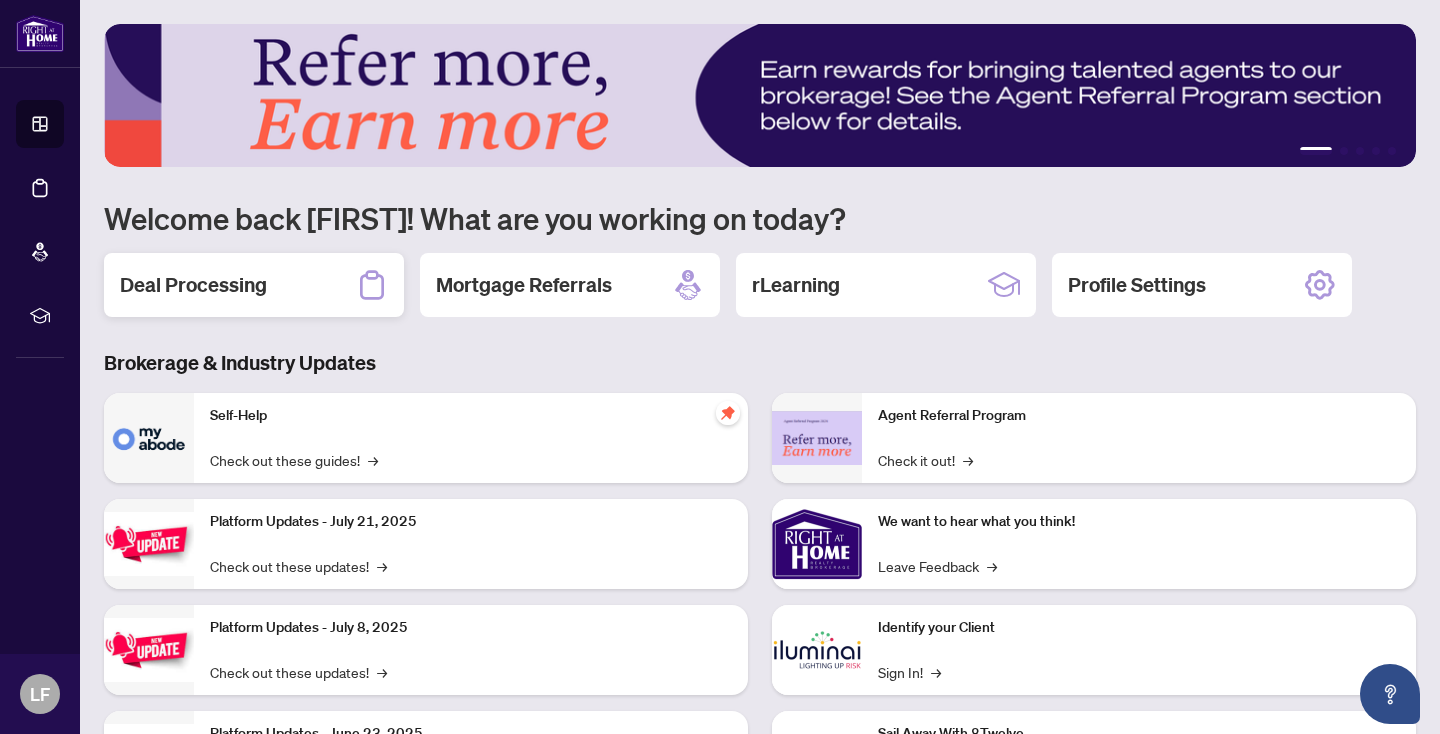 click on "Deal Processing" at bounding box center [193, 285] 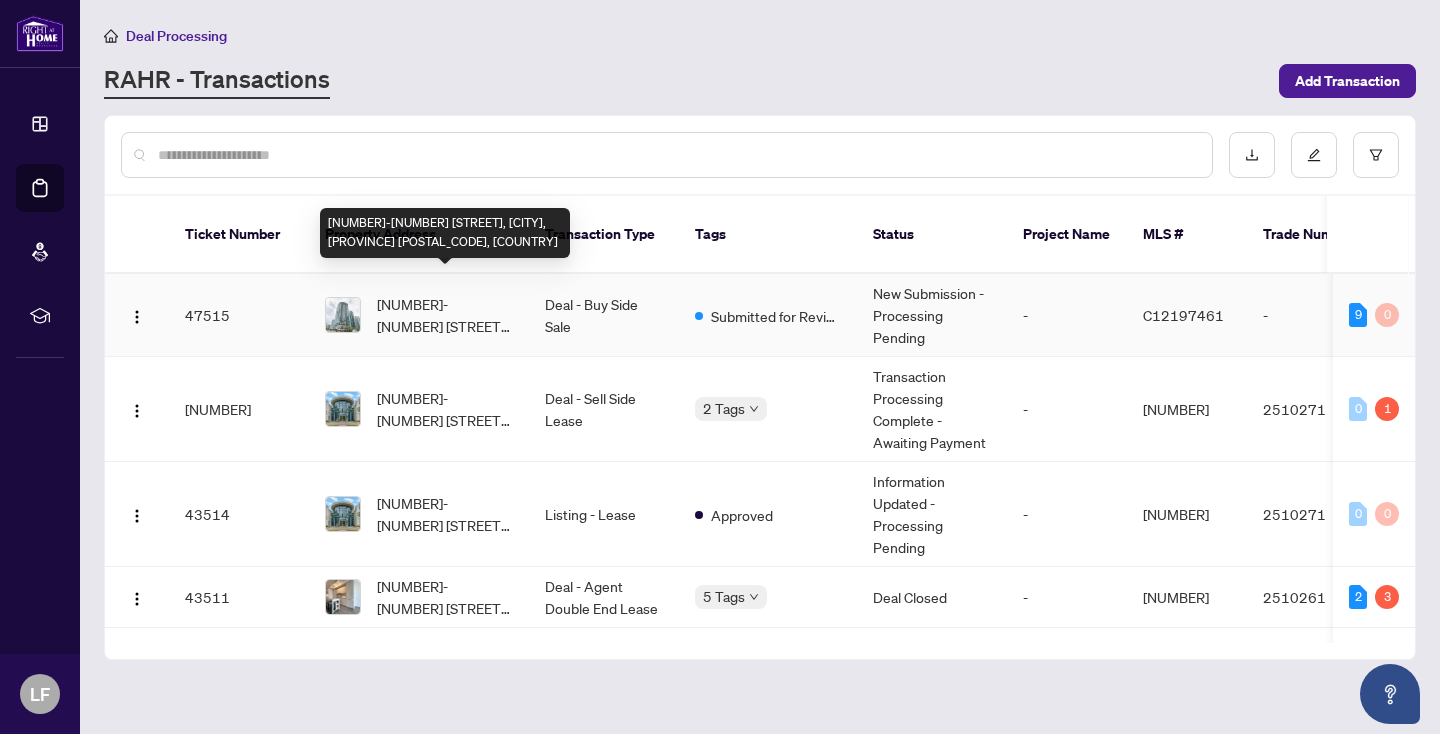 click on "[NUMBER]-[NUMBER] [STREET], [CITY], [PROVINCE] [POSTAL_CODE], [COUNTRY]" at bounding box center [445, 315] 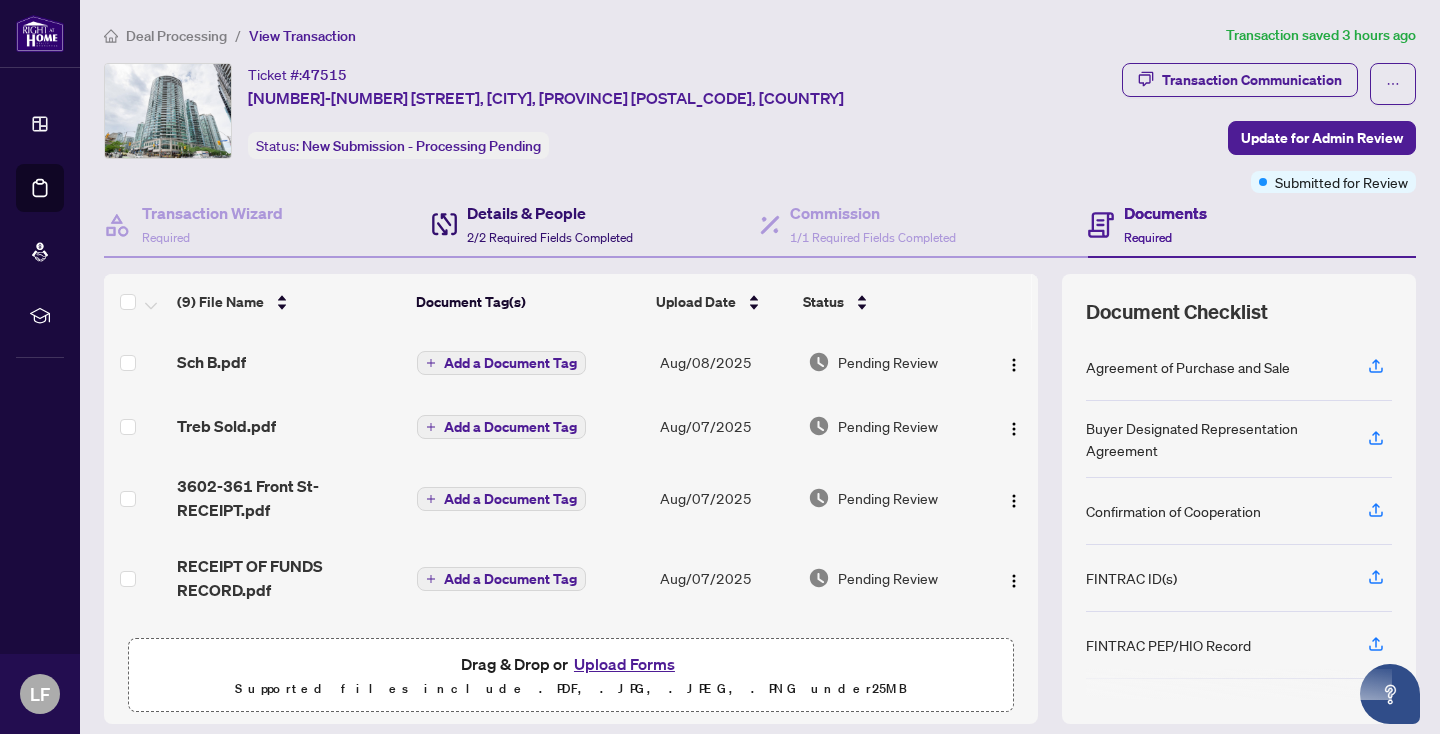click on "Details & People 2/2 Required Fields Completed" at bounding box center [550, 224] 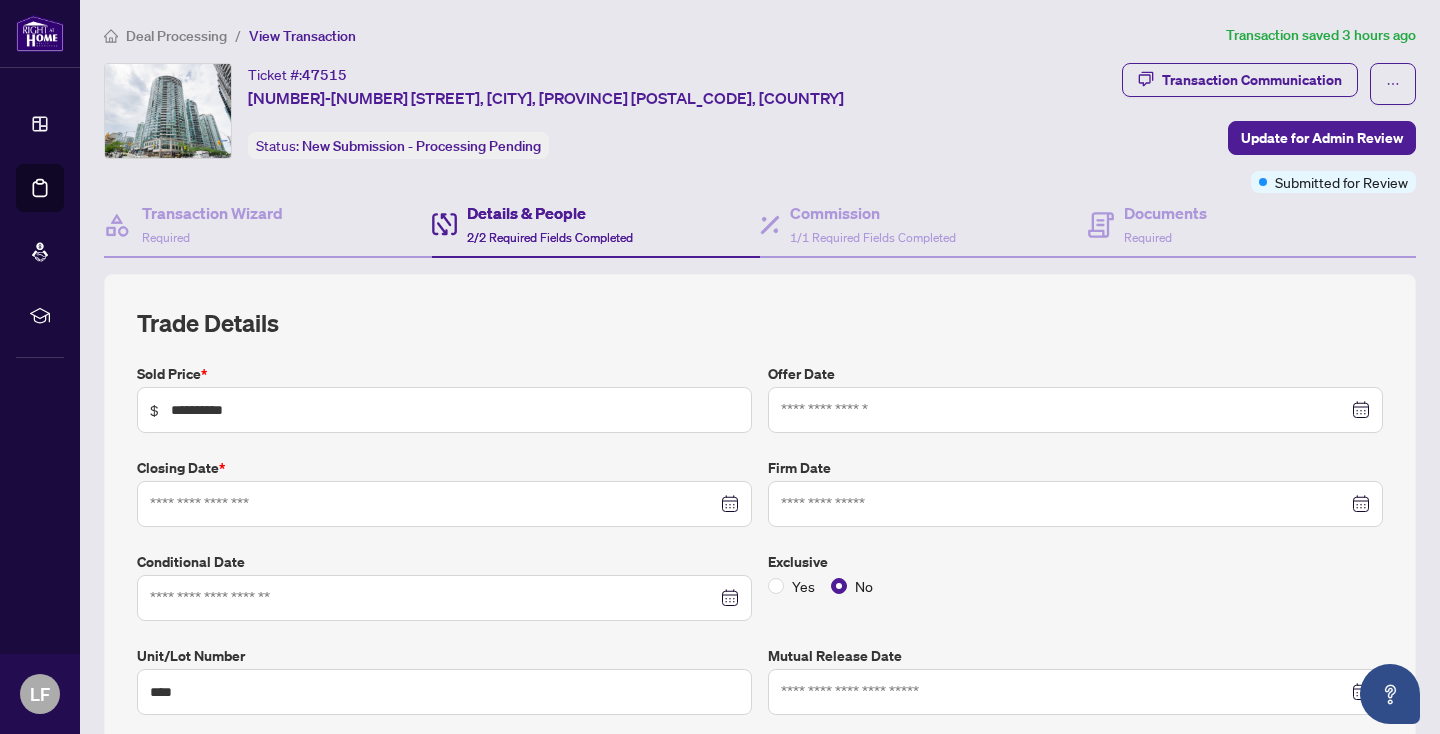 type on "**********" 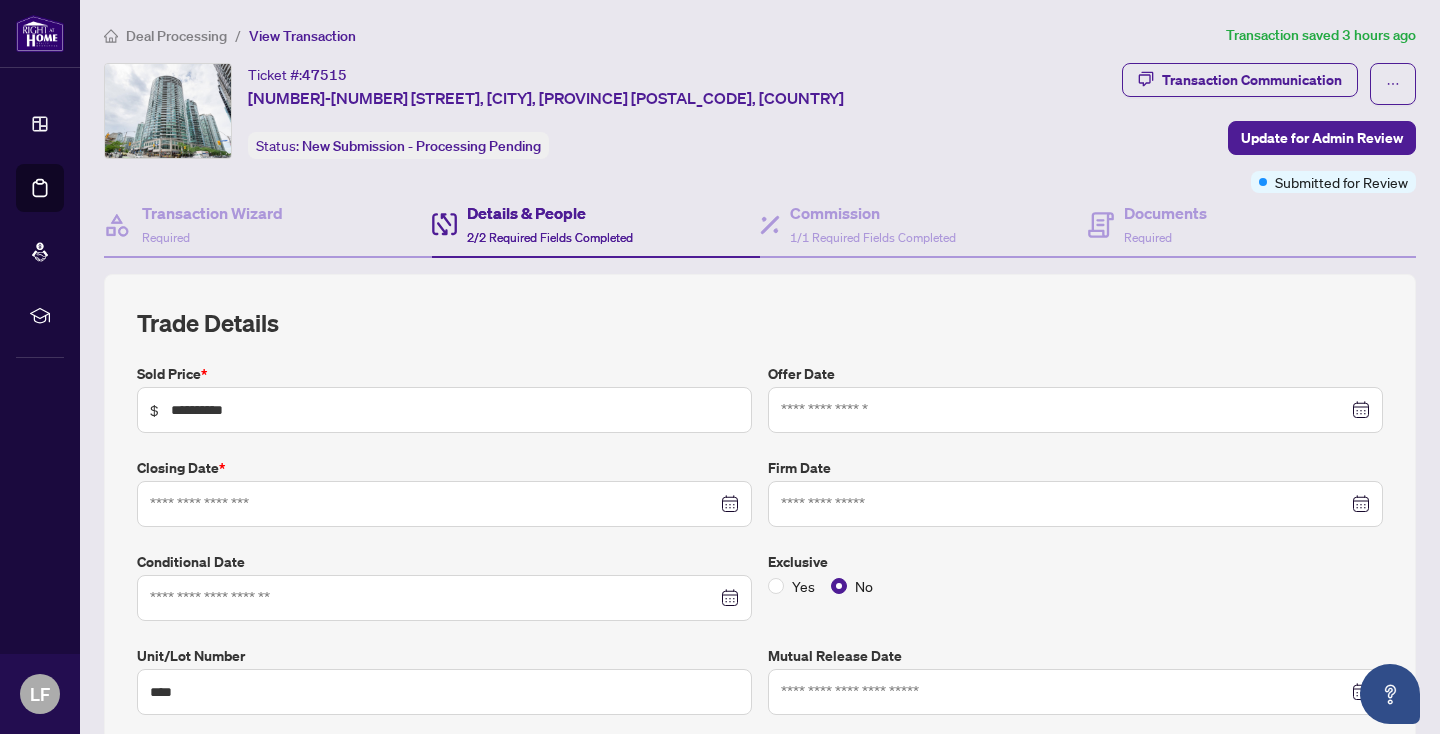 type on "**********" 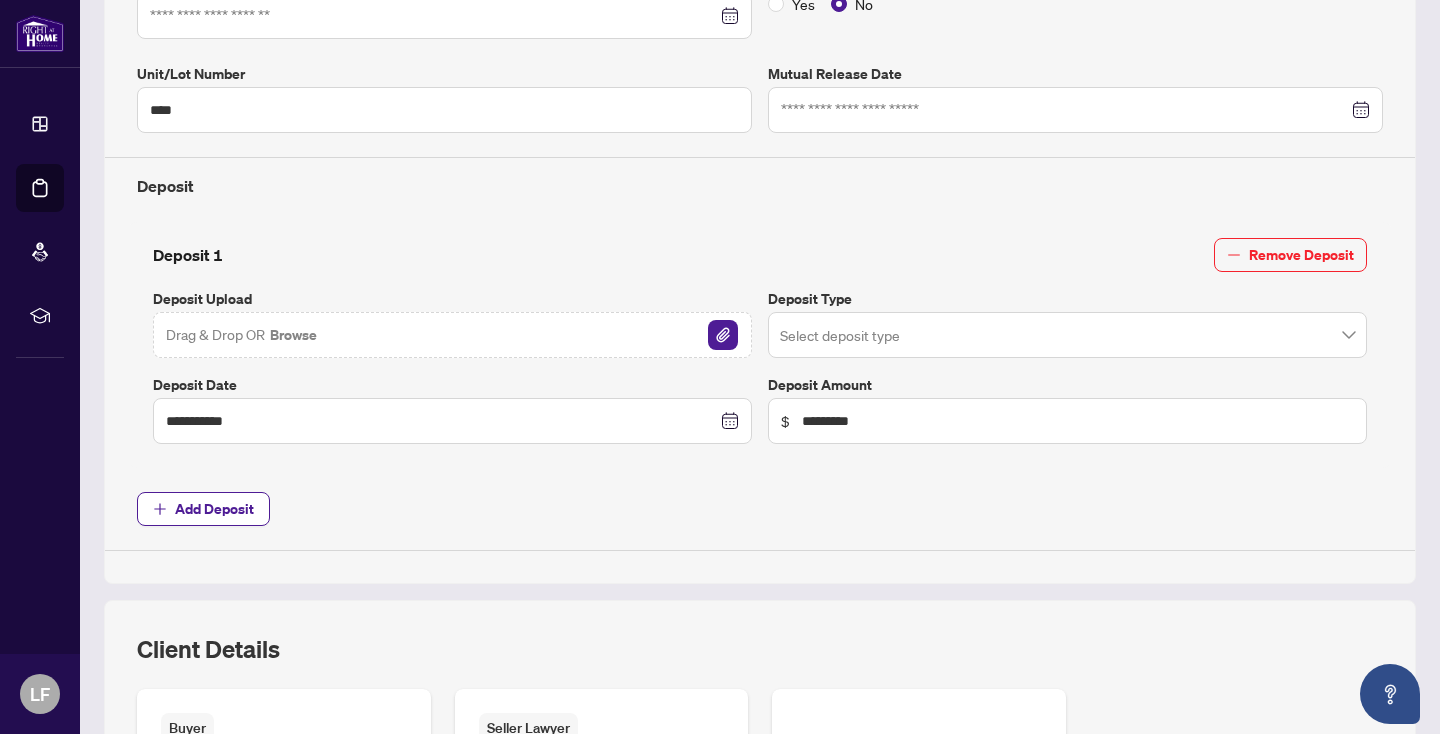scroll, scrollTop: 594, scrollLeft: 0, axis: vertical 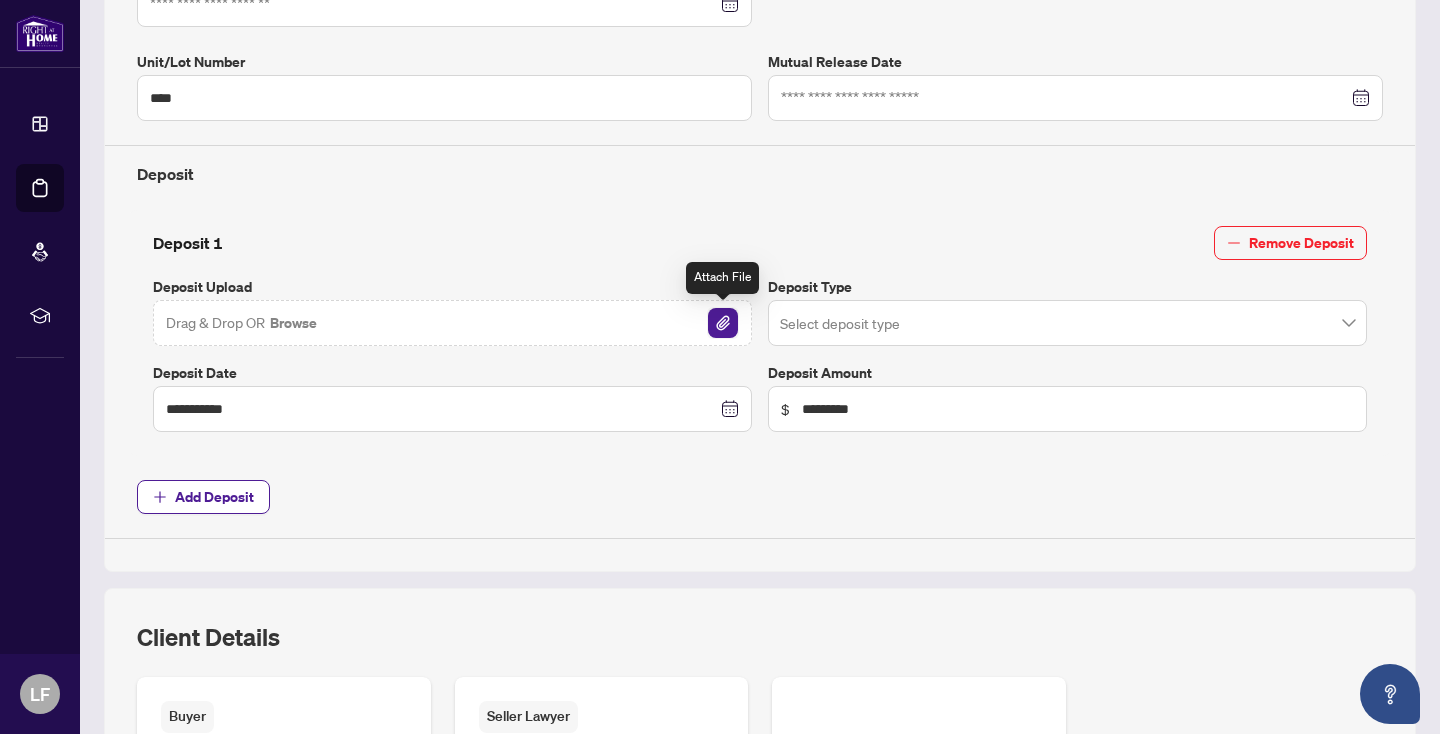 click at bounding box center (723, 323) 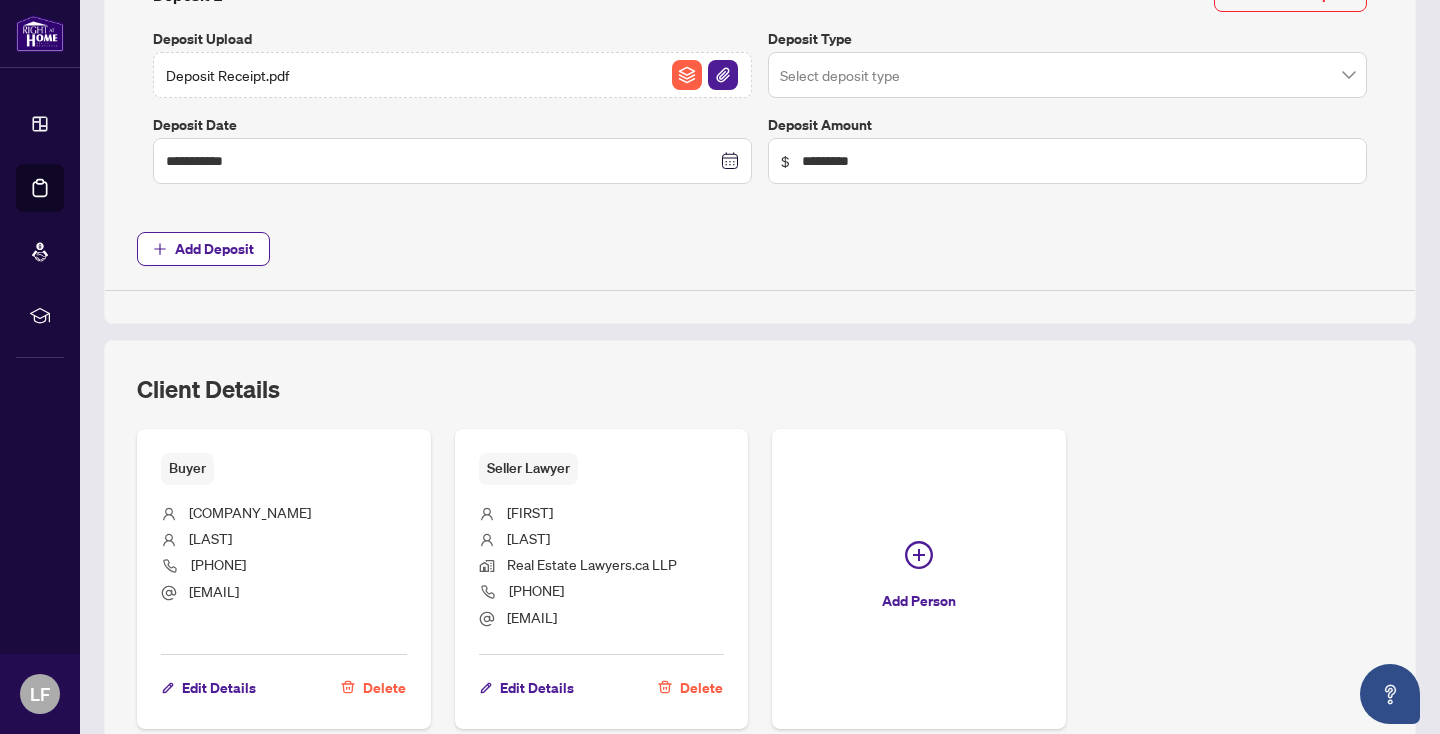 scroll, scrollTop: 1013, scrollLeft: 0, axis: vertical 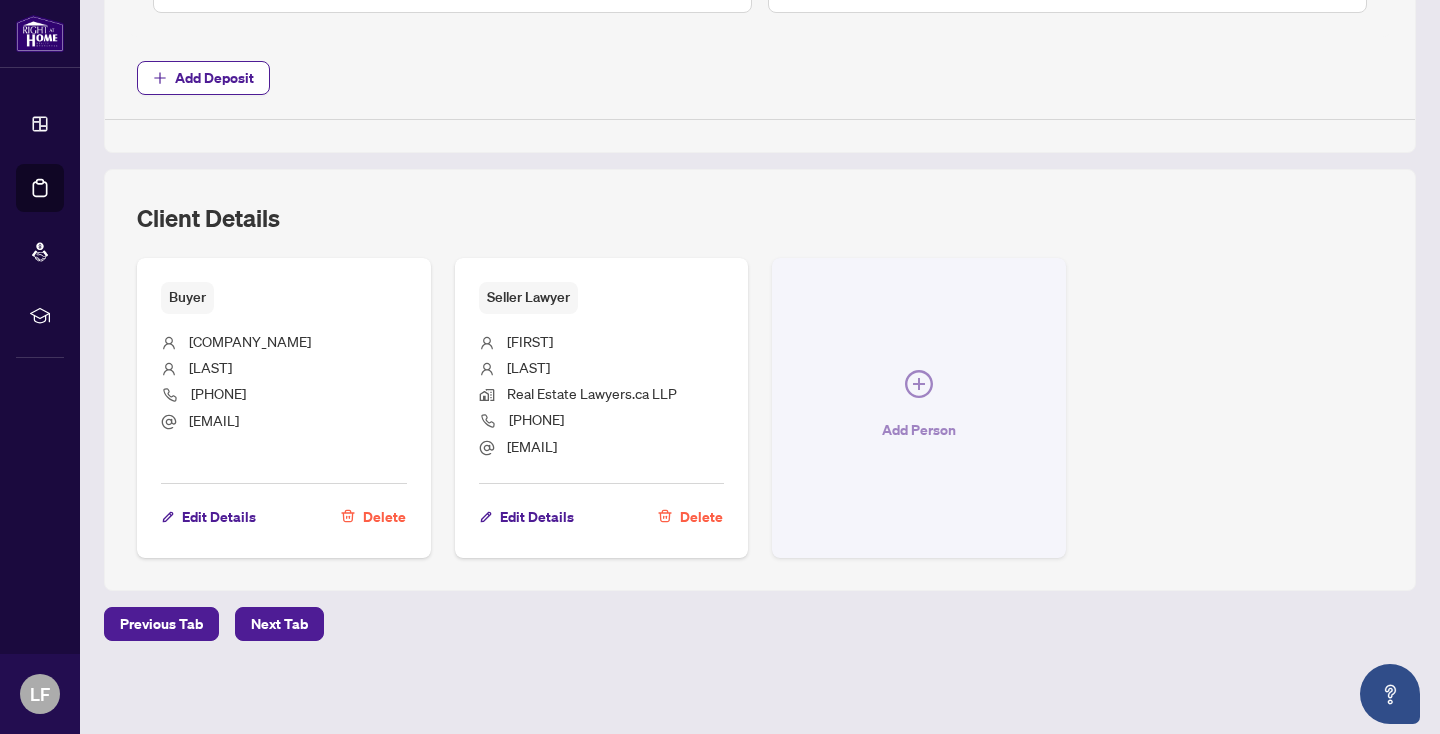 click 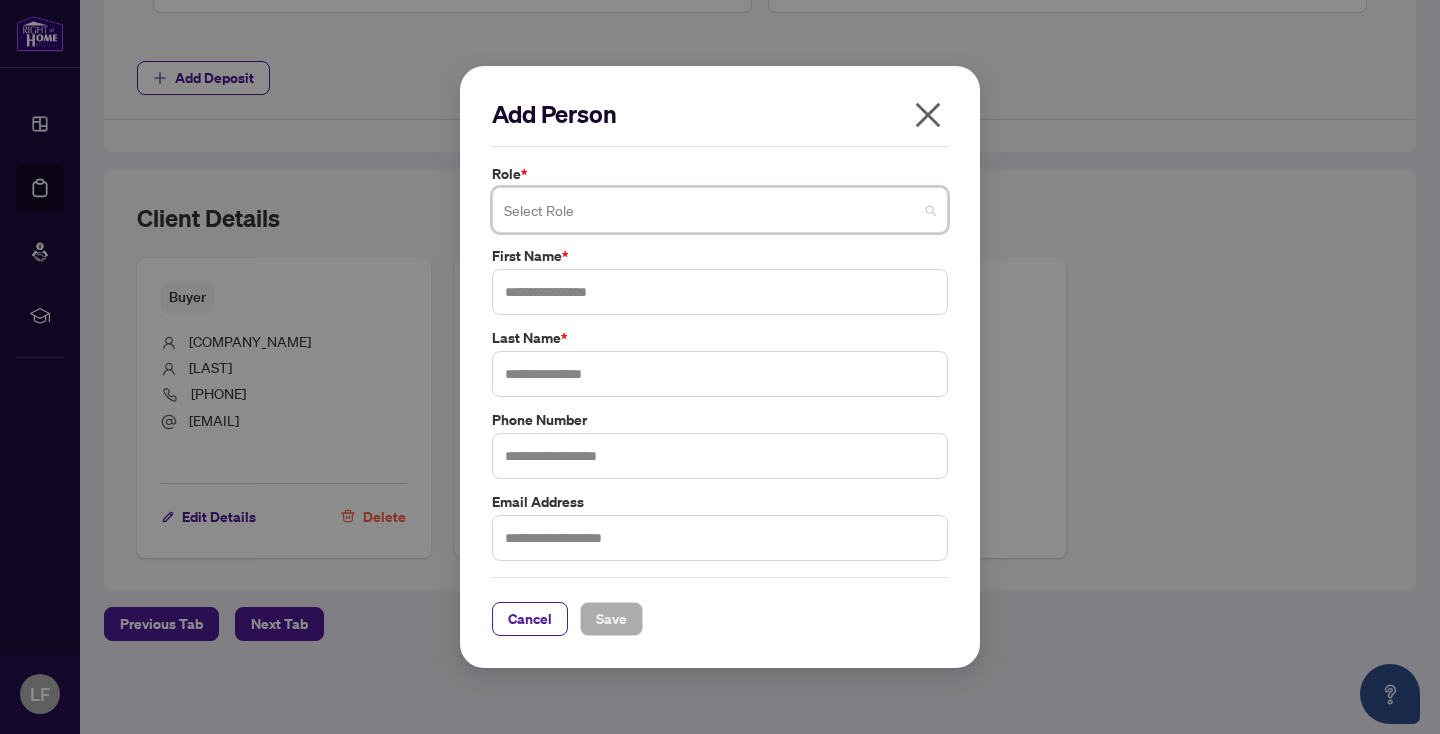 click at bounding box center [720, 210] 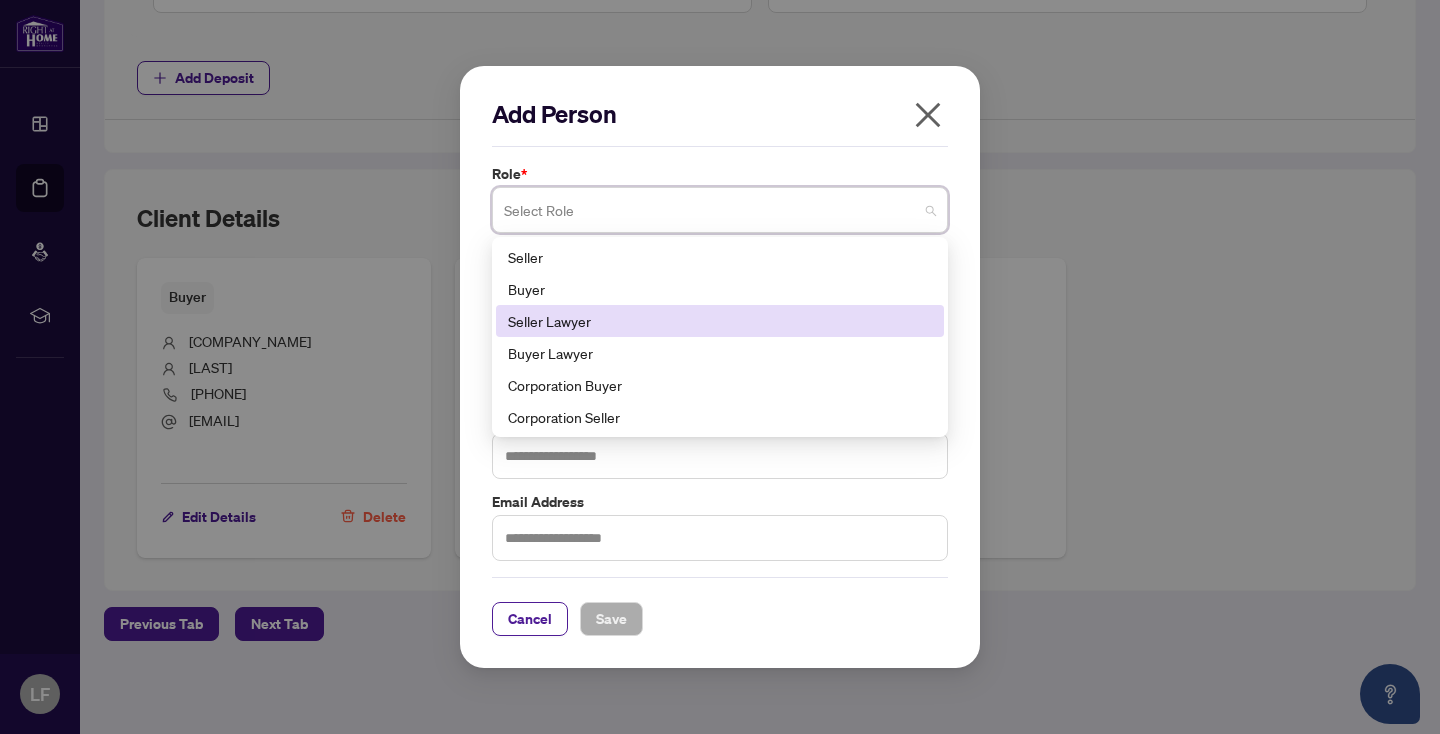 click on "Seller Lawyer" at bounding box center [720, 321] 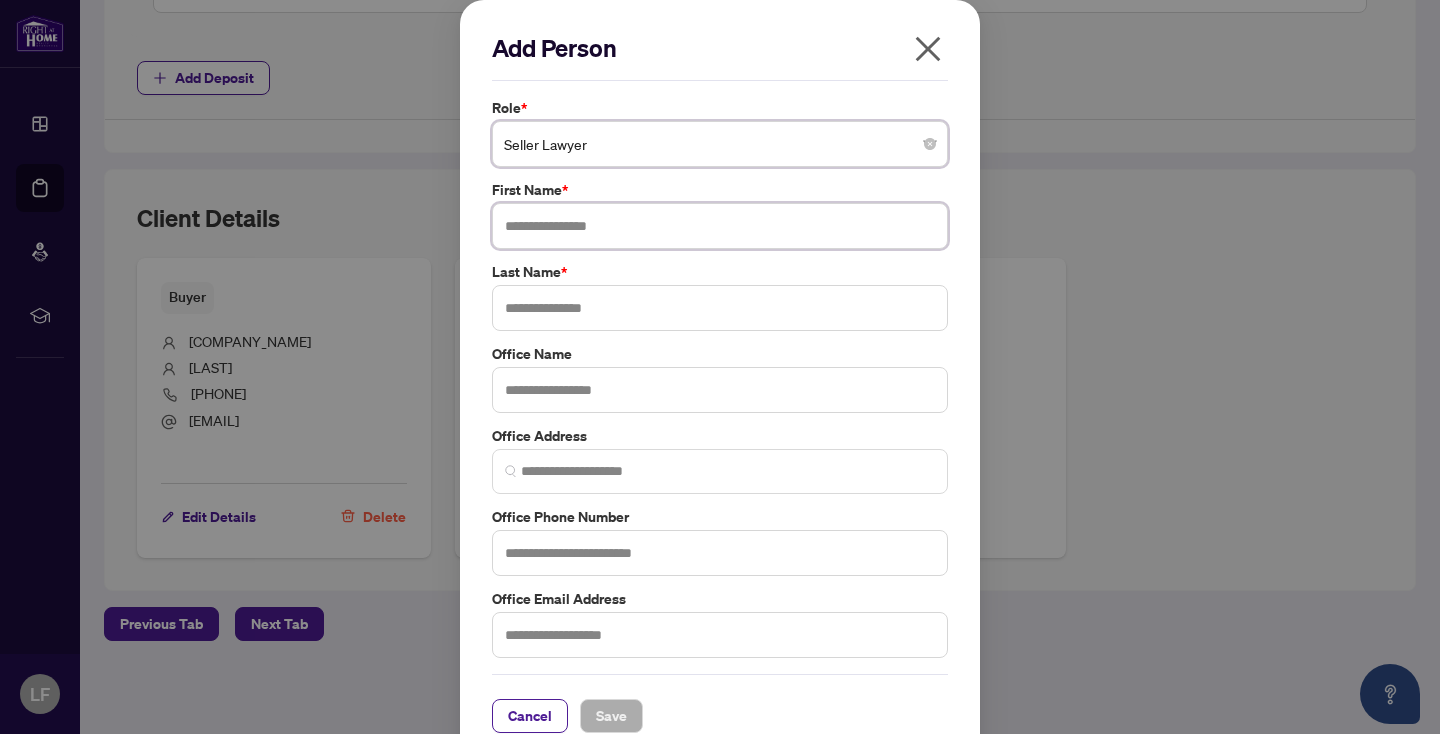 click at bounding box center (720, 226) 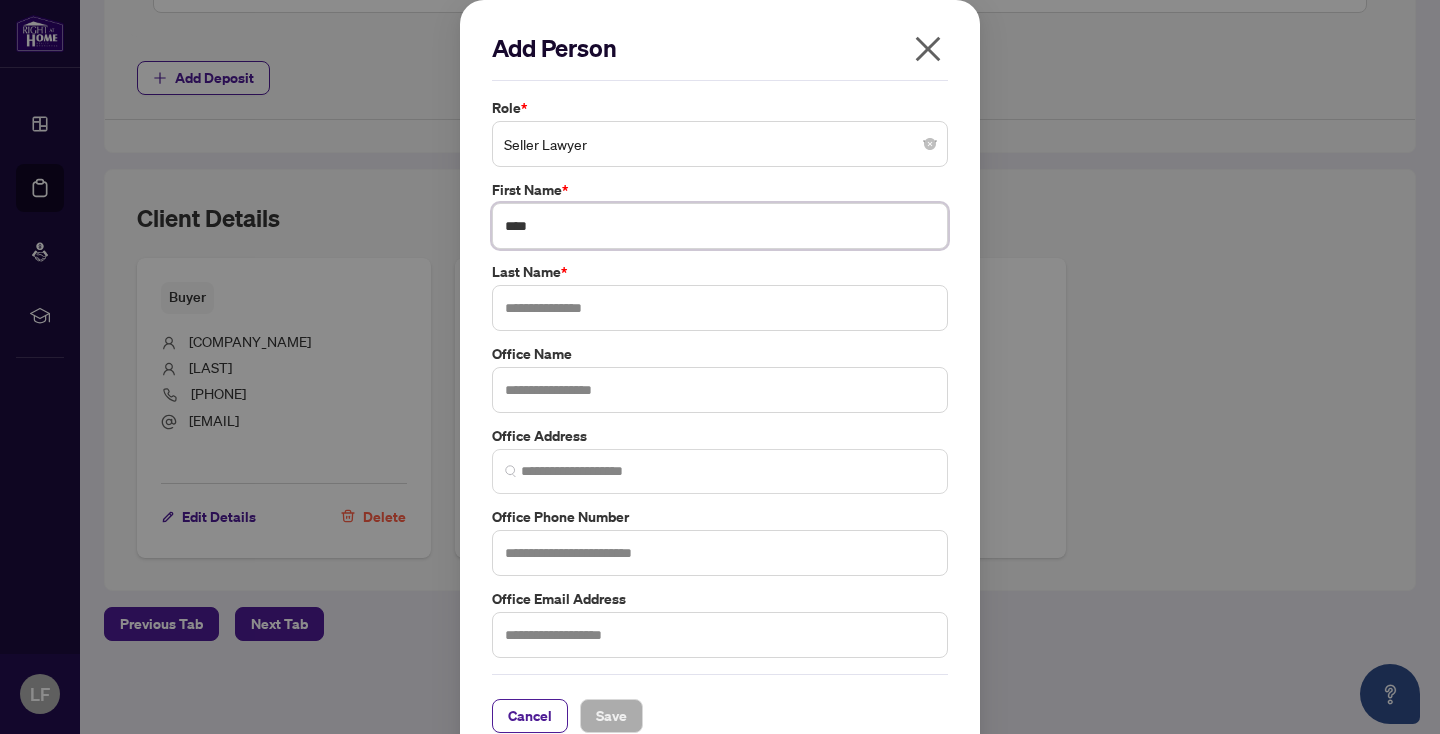type on "****" 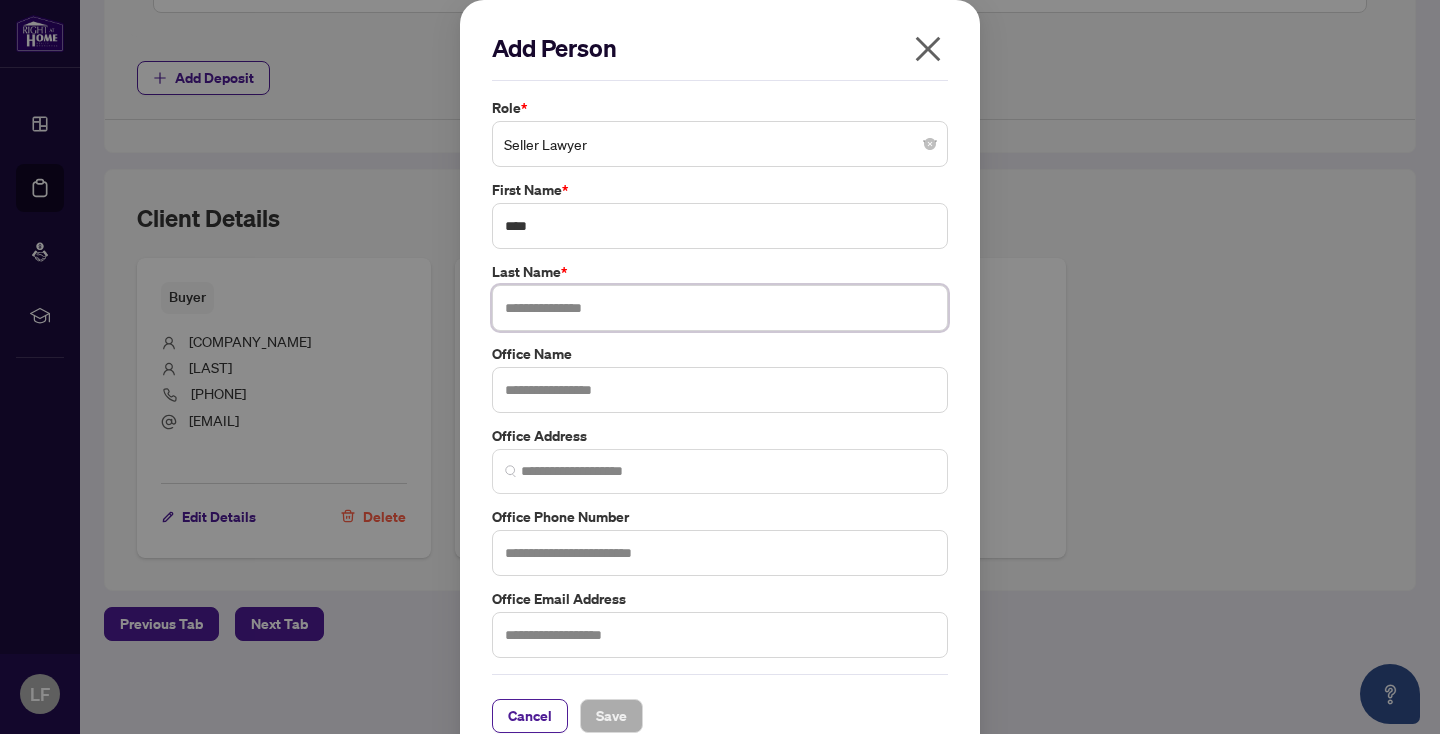 click at bounding box center [720, 308] 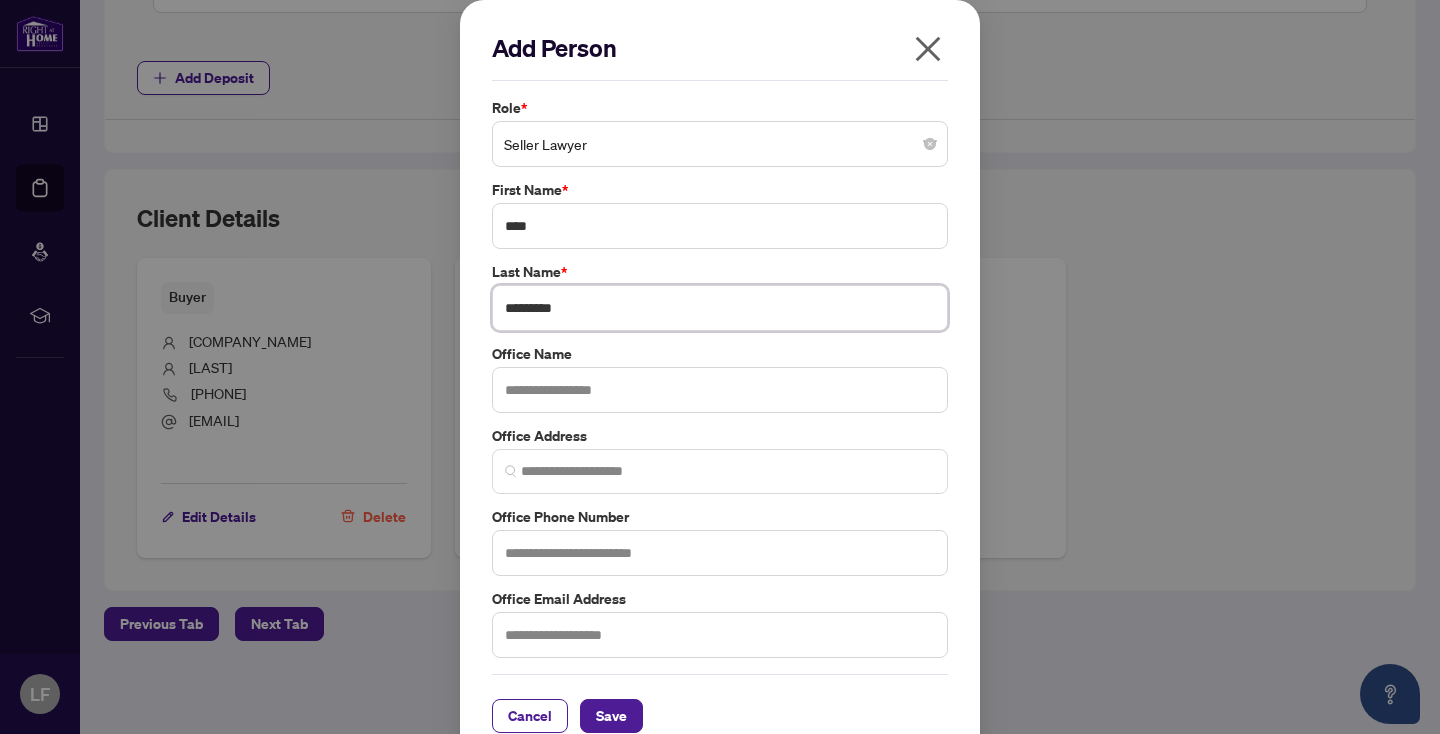 type on "*********" 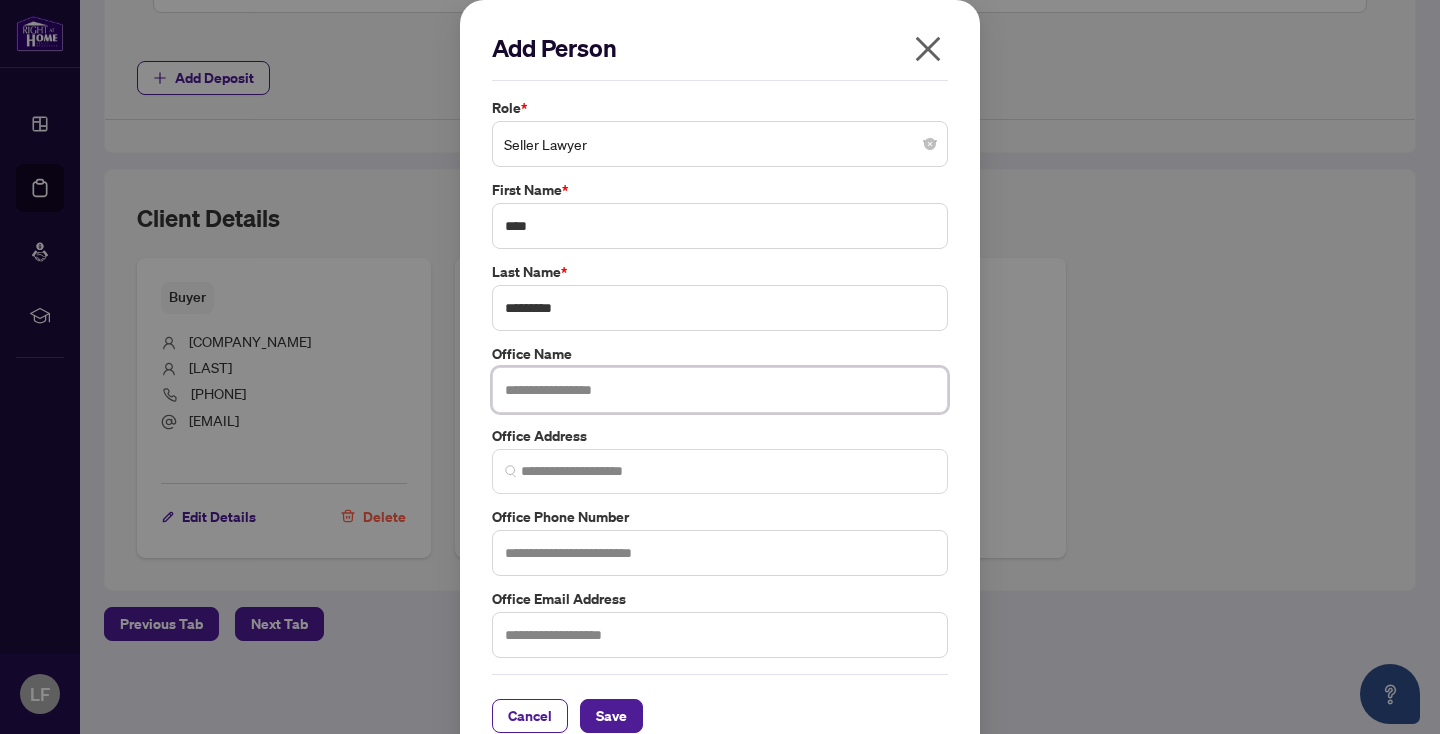 click at bounding box center [720, 390] 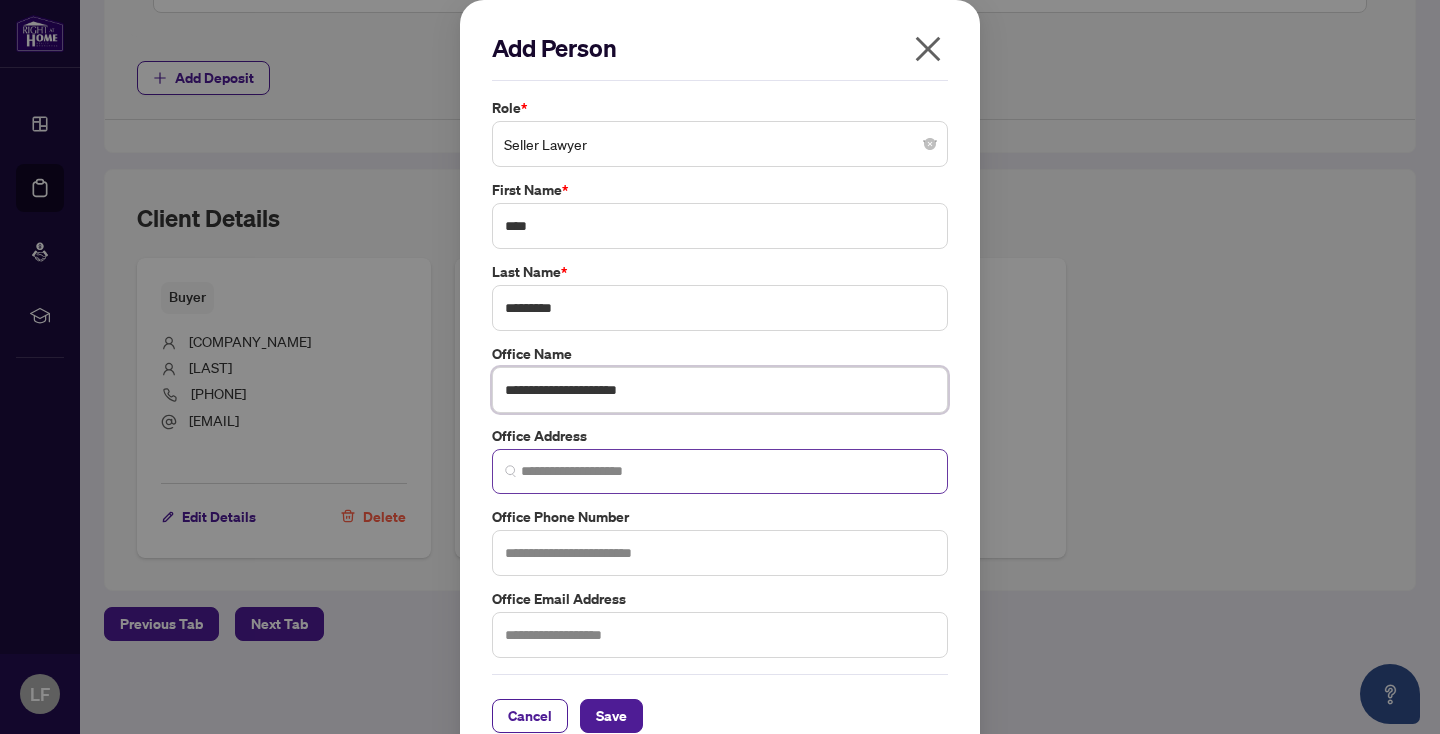 type on "**********" 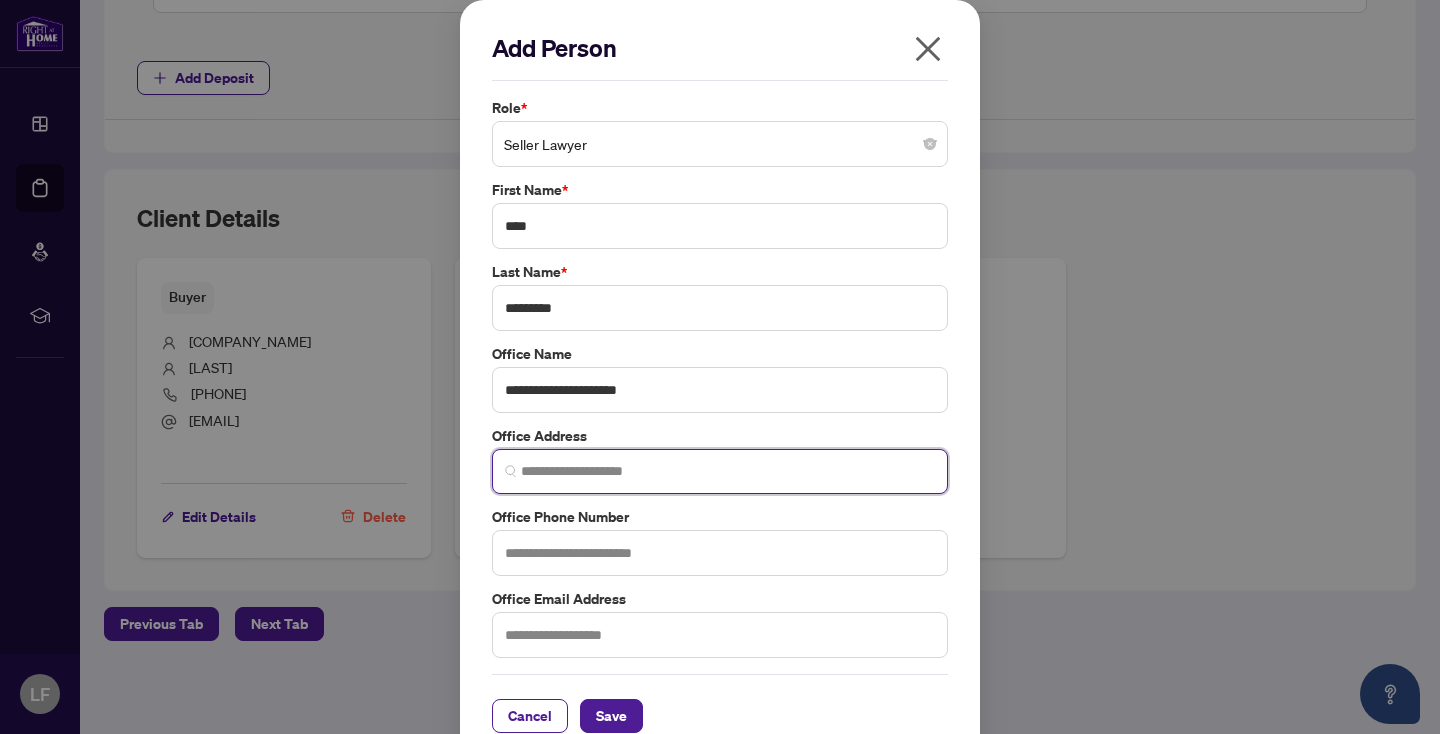 click at bounding box center (728, 471) 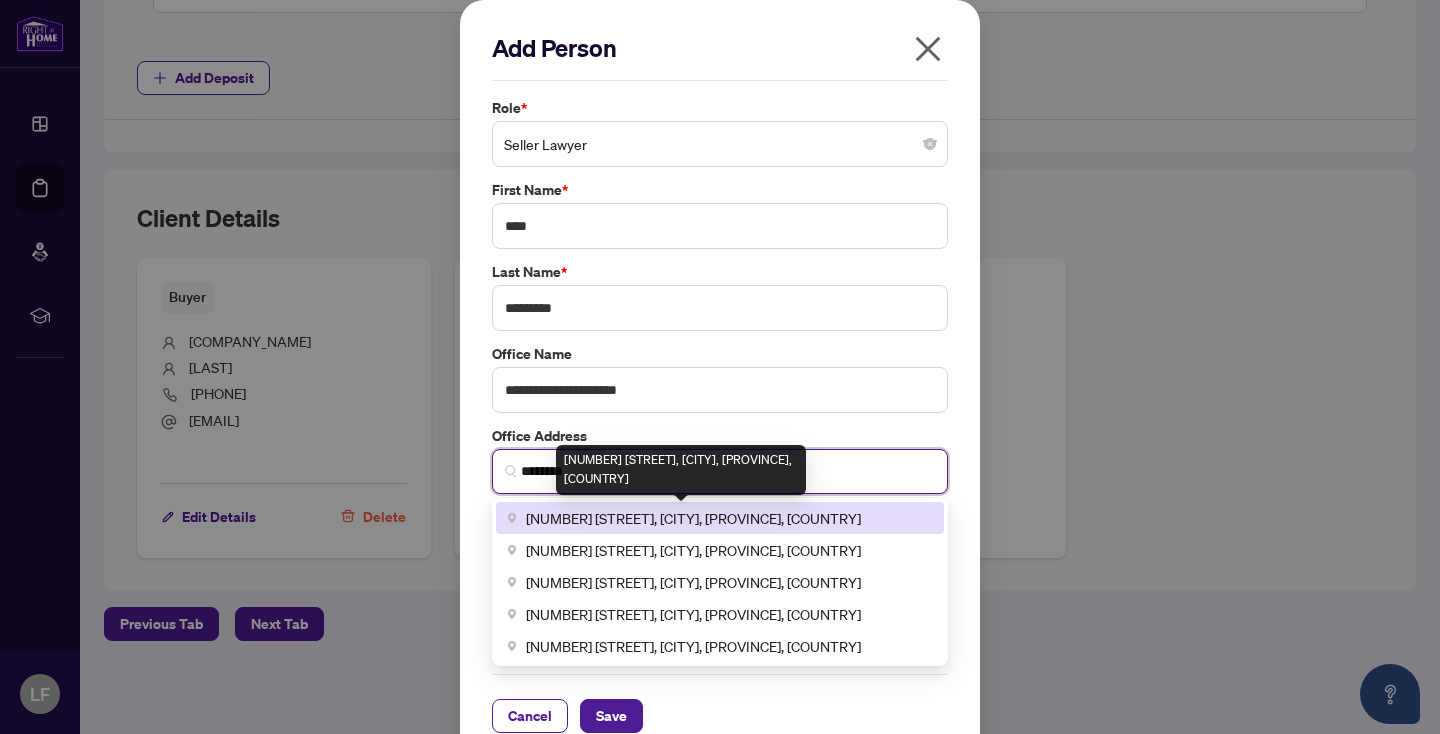 click on "[NUMBER] [STREET], [CITY], [PROVINCE], [COUNTRY]" at bounding box center (693, 518) 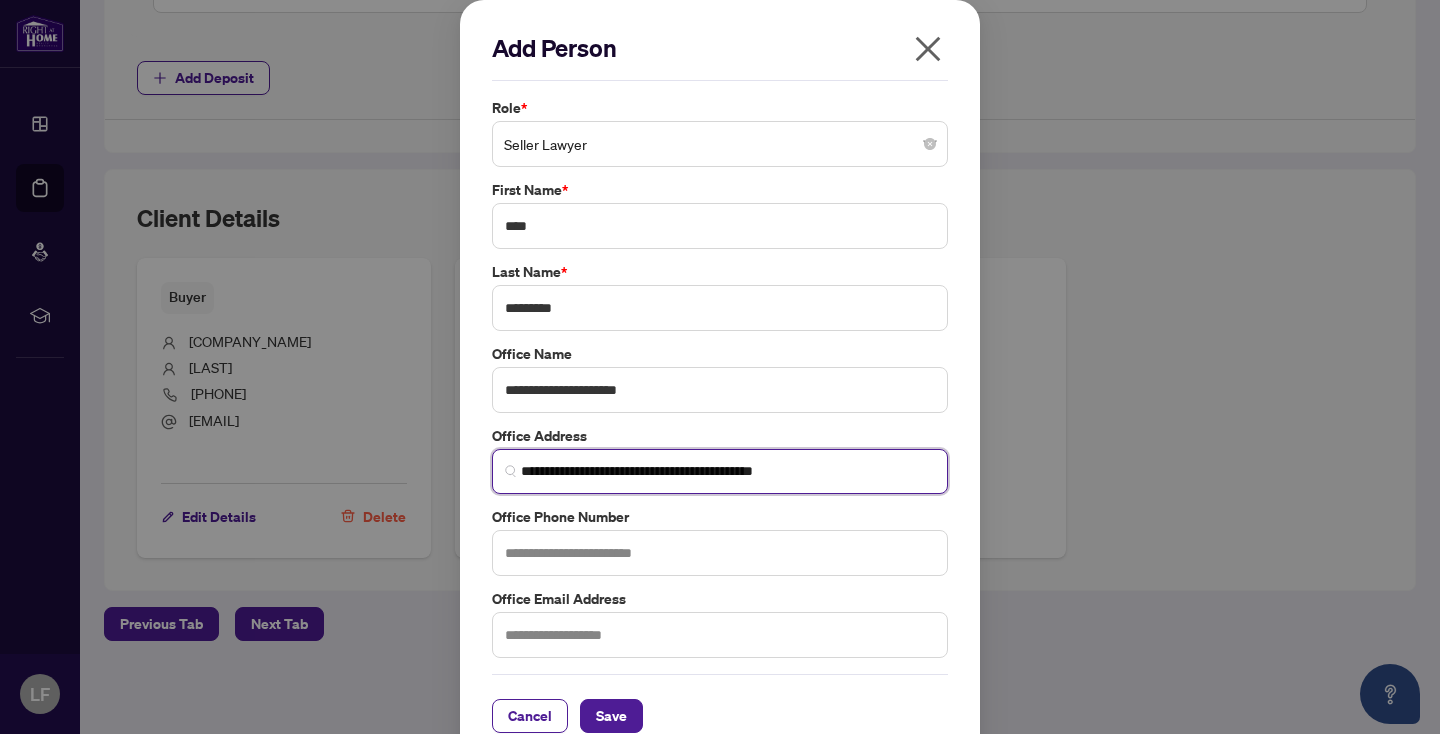 type on "**********" 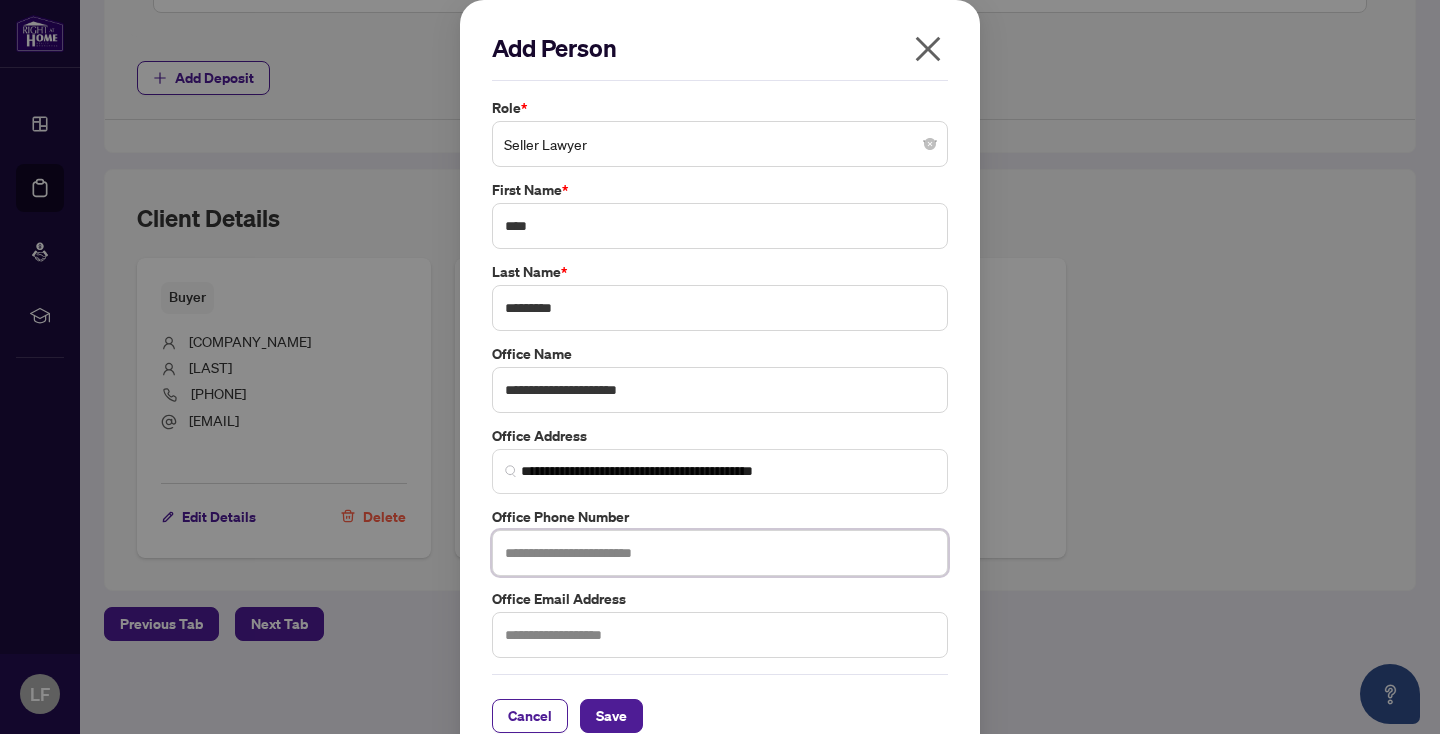 click at bounding box center [720, 553] 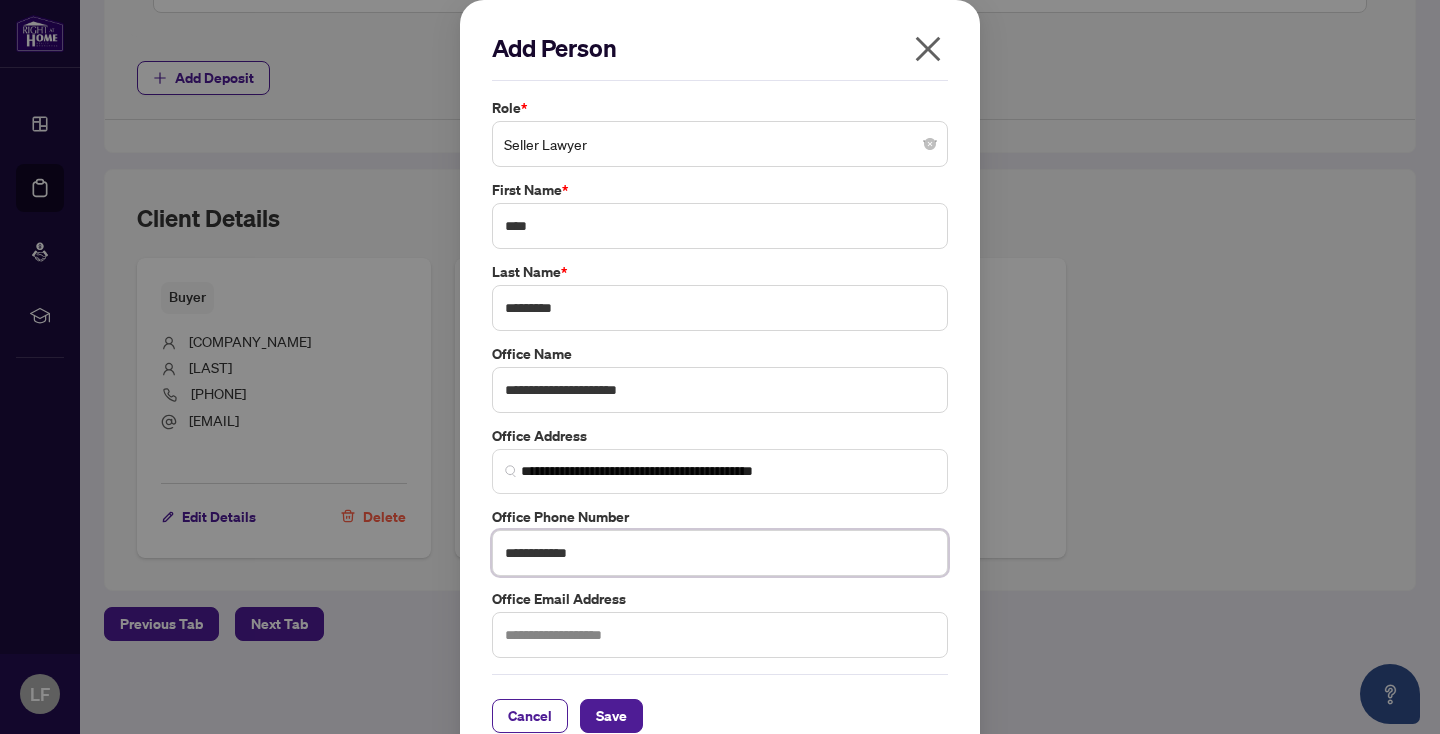 type on "**********" 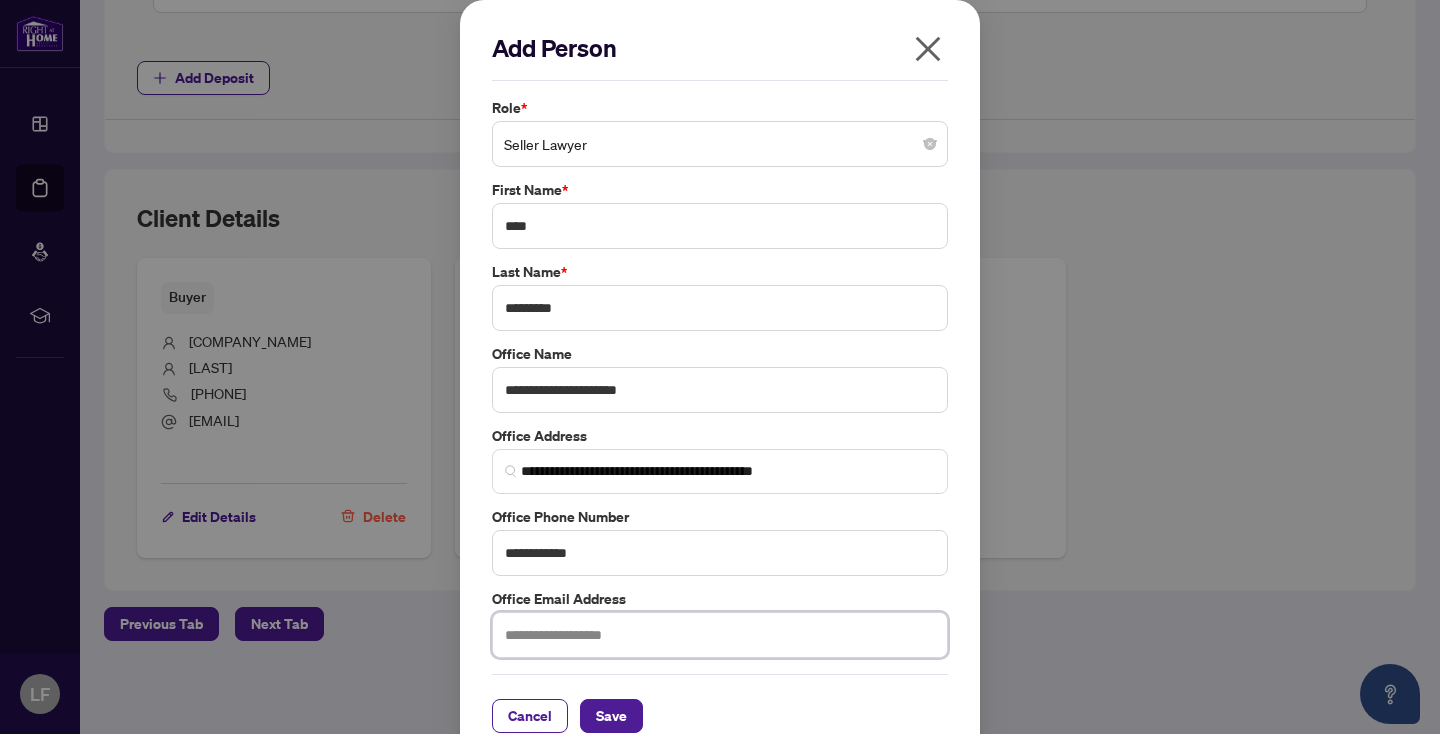 click at bounding box center [720, 635] 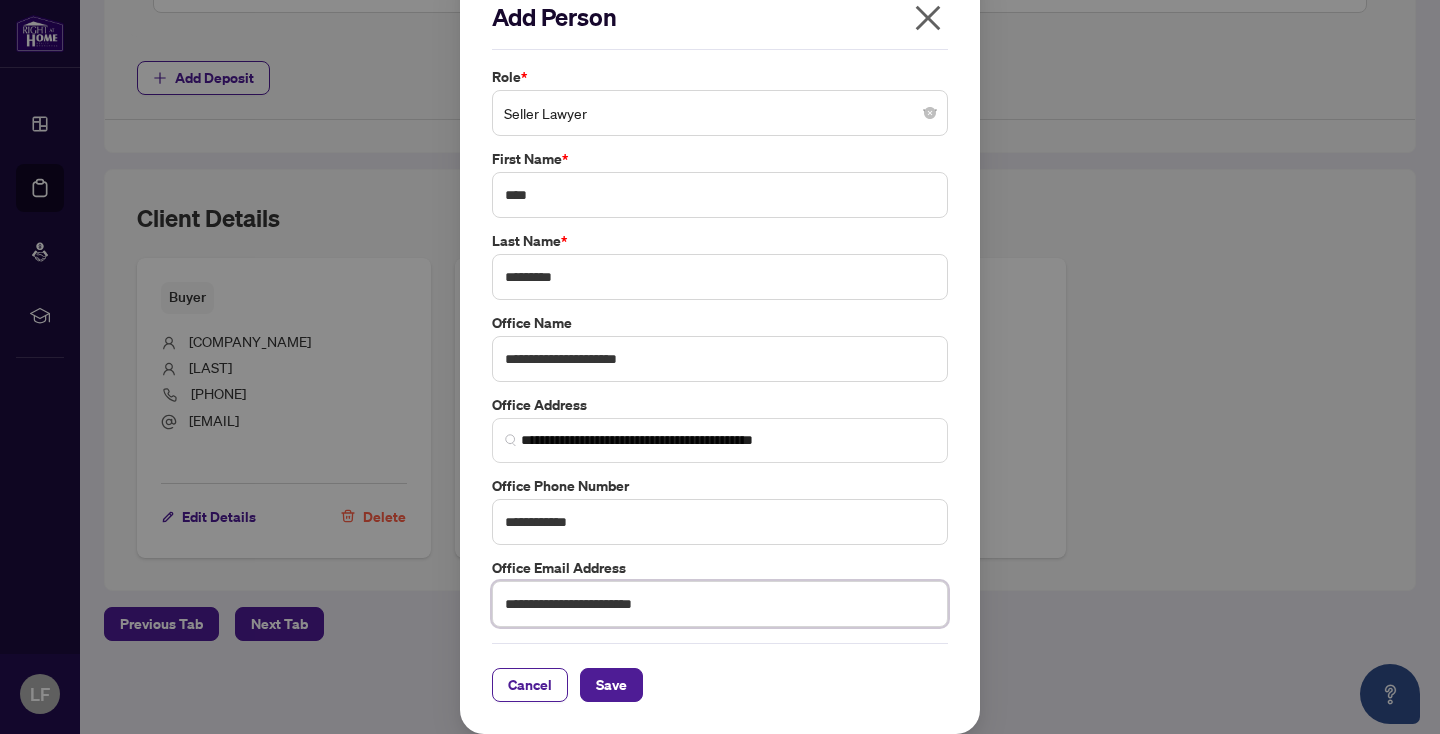 scroll, scrollTop: 30, scrollLeft: 0, axis: vertical 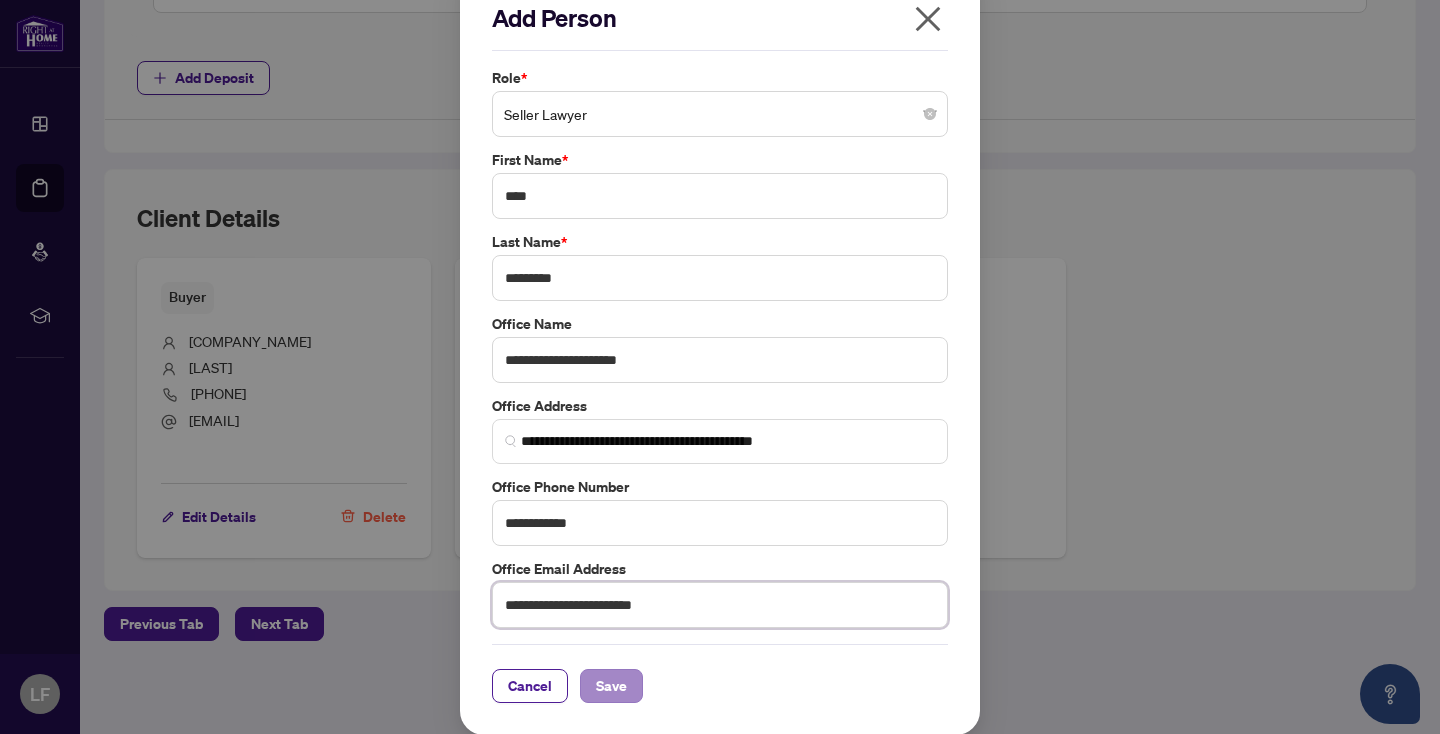 type on "**********" 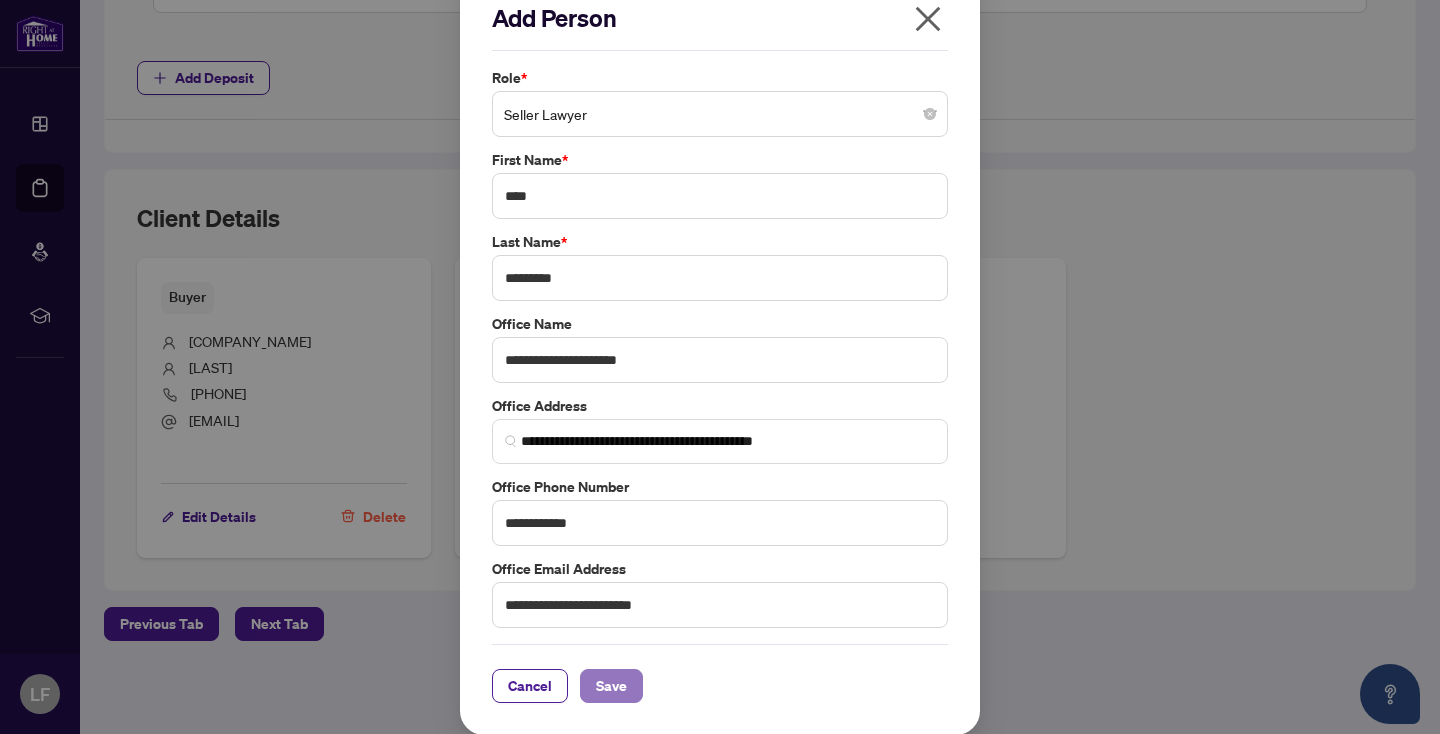 click on "Save" at bounding box center [611, 686] 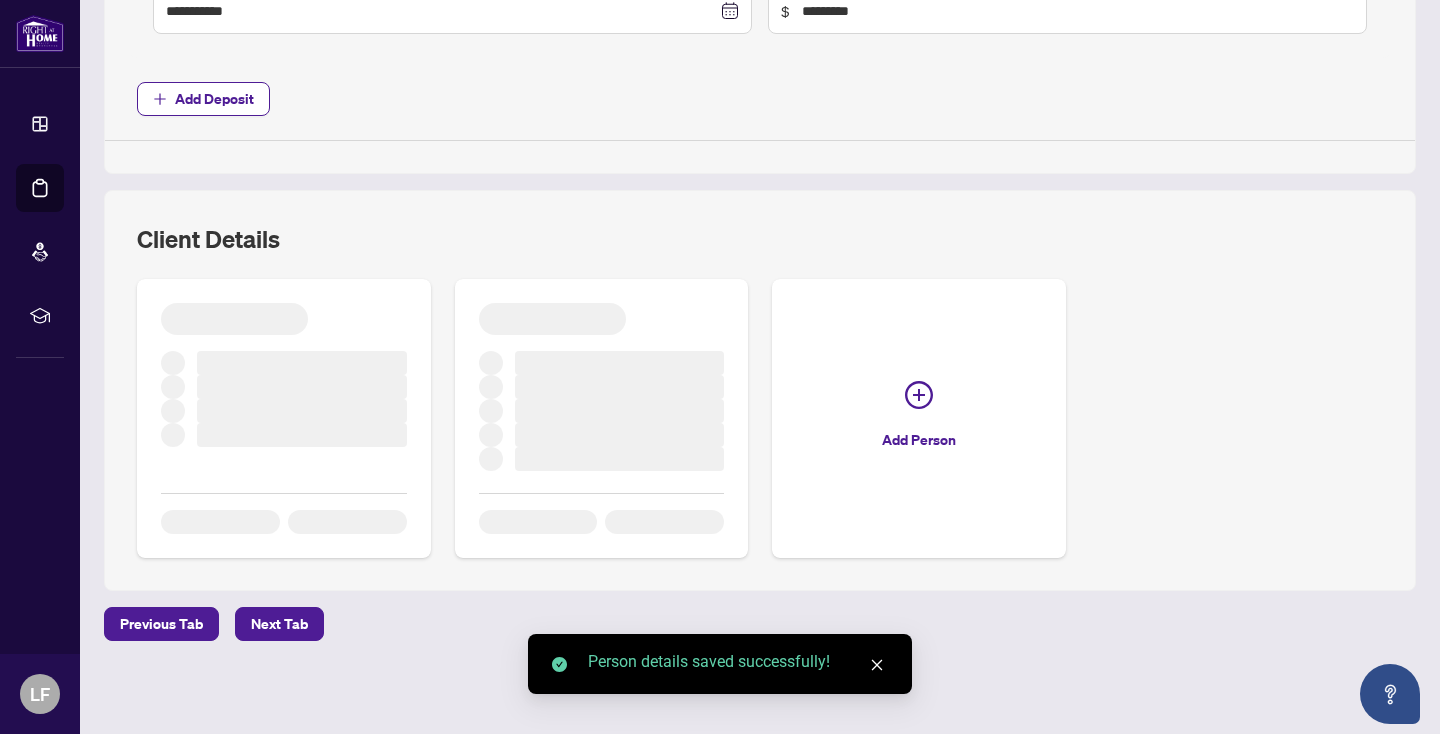 scroll, scrollTop: 1013, scrollLeft: 0, axis: vertical 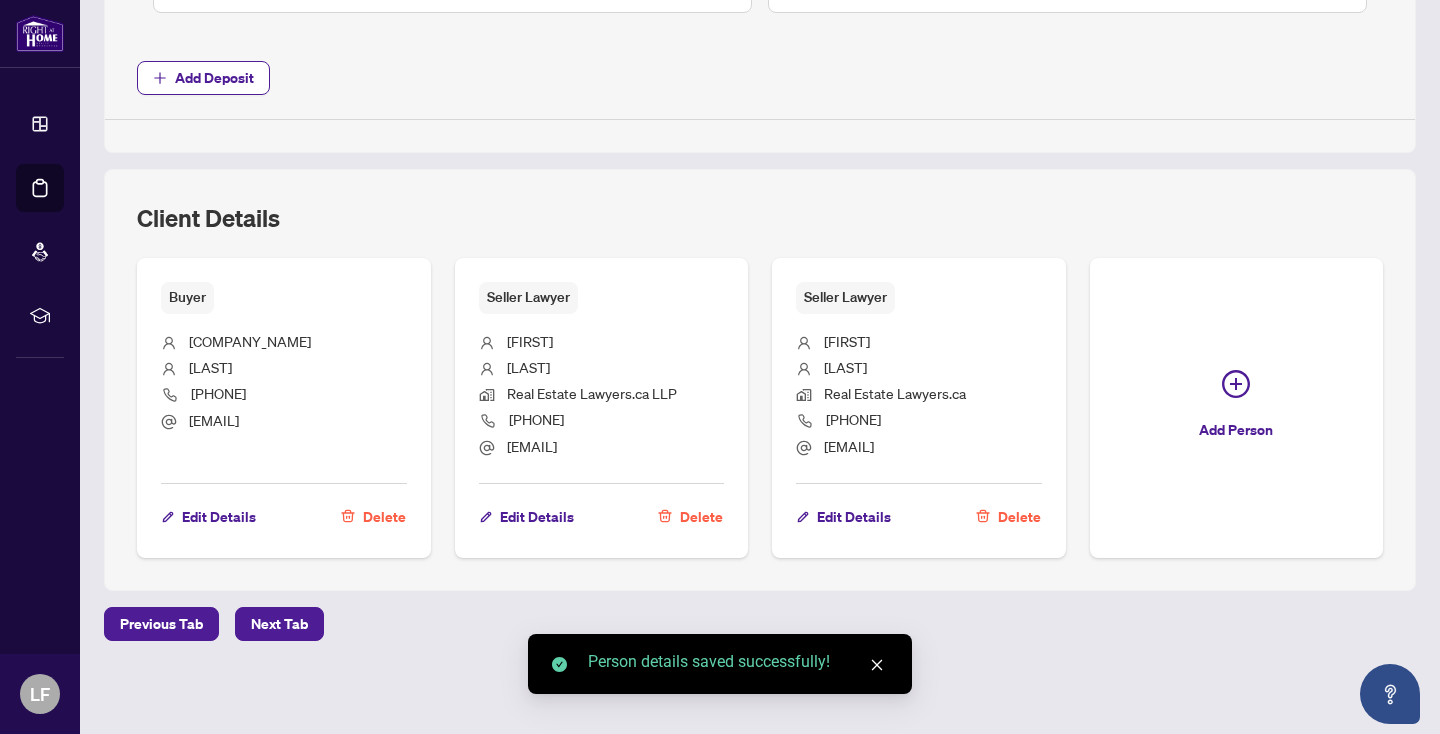 click on "Delete" at bounding box center [1019, 517] 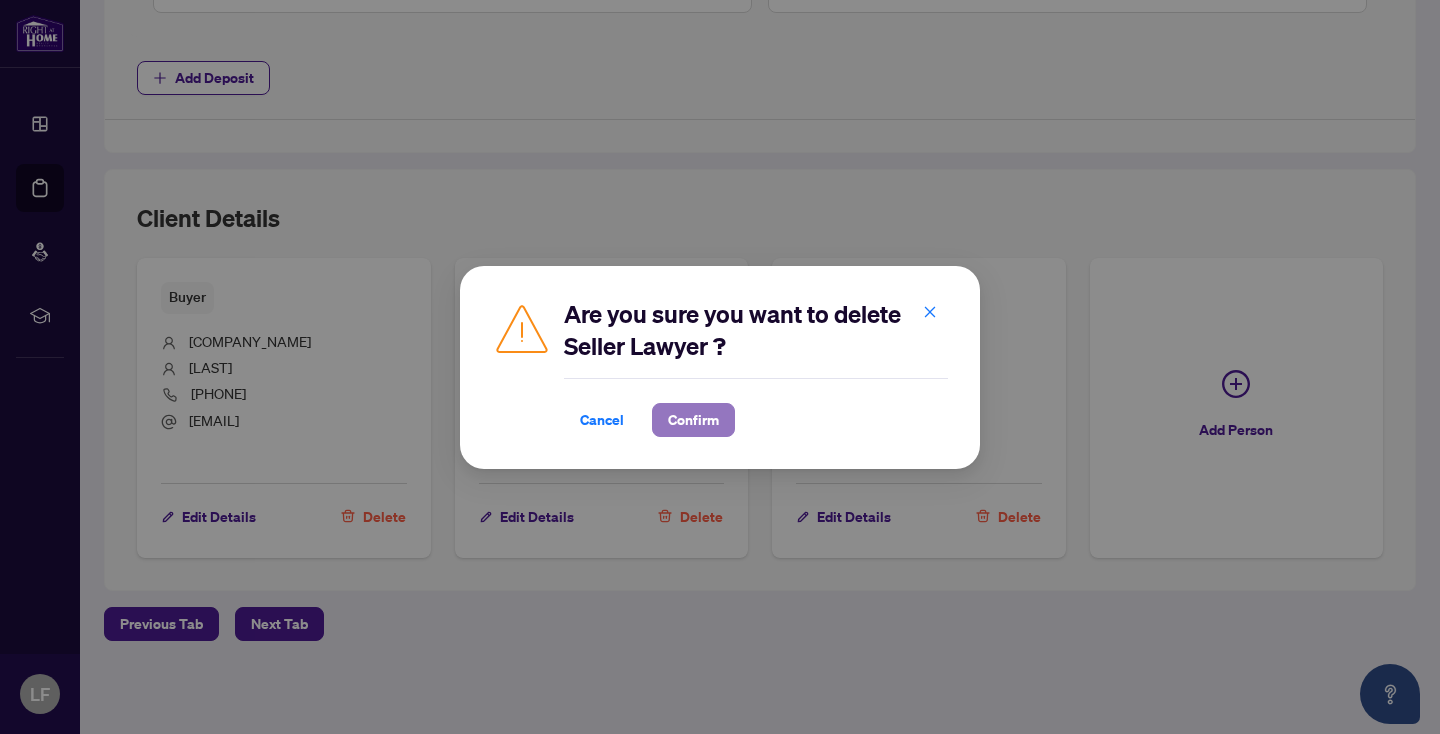 click on "Confirm" at bounding box center (693, 420) 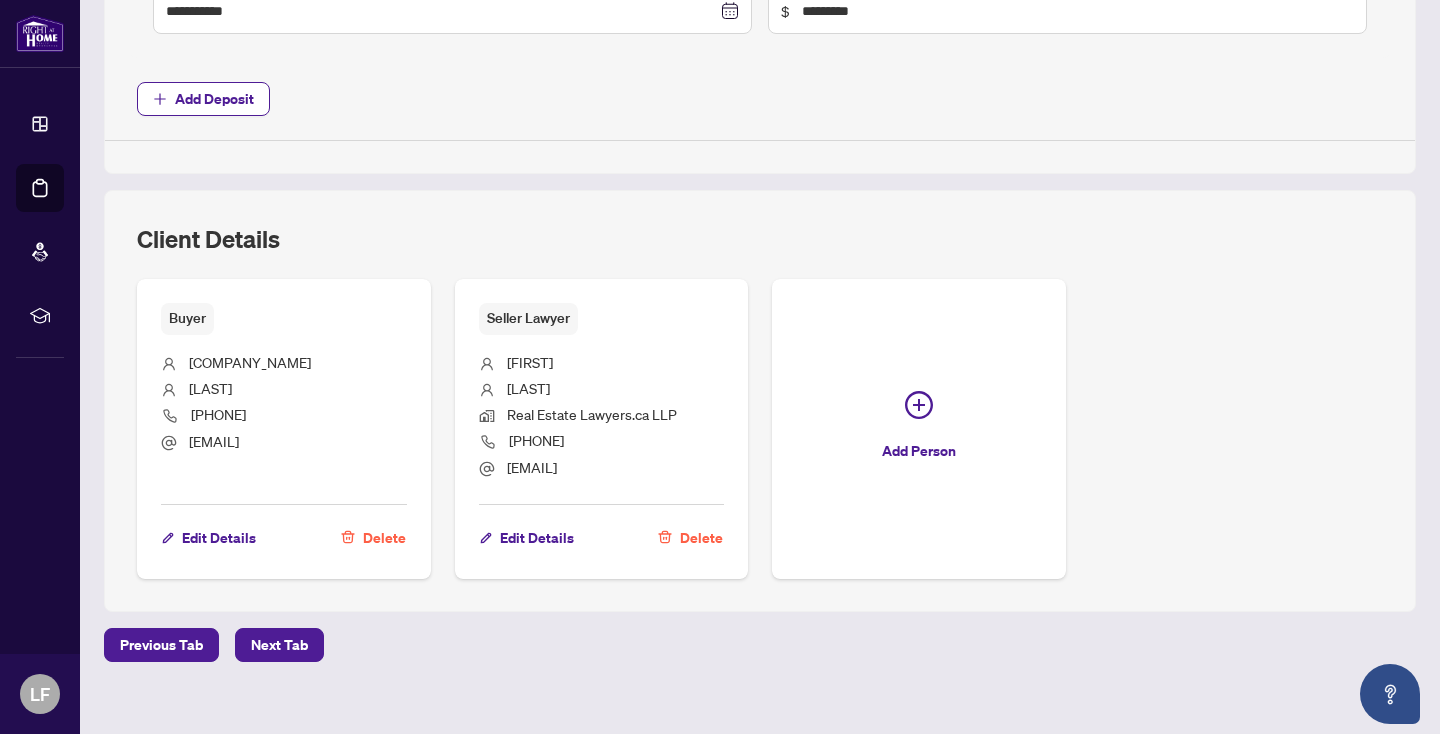 scroll, scrollTop: 1013, scrollLeft: 0, axis: vertical 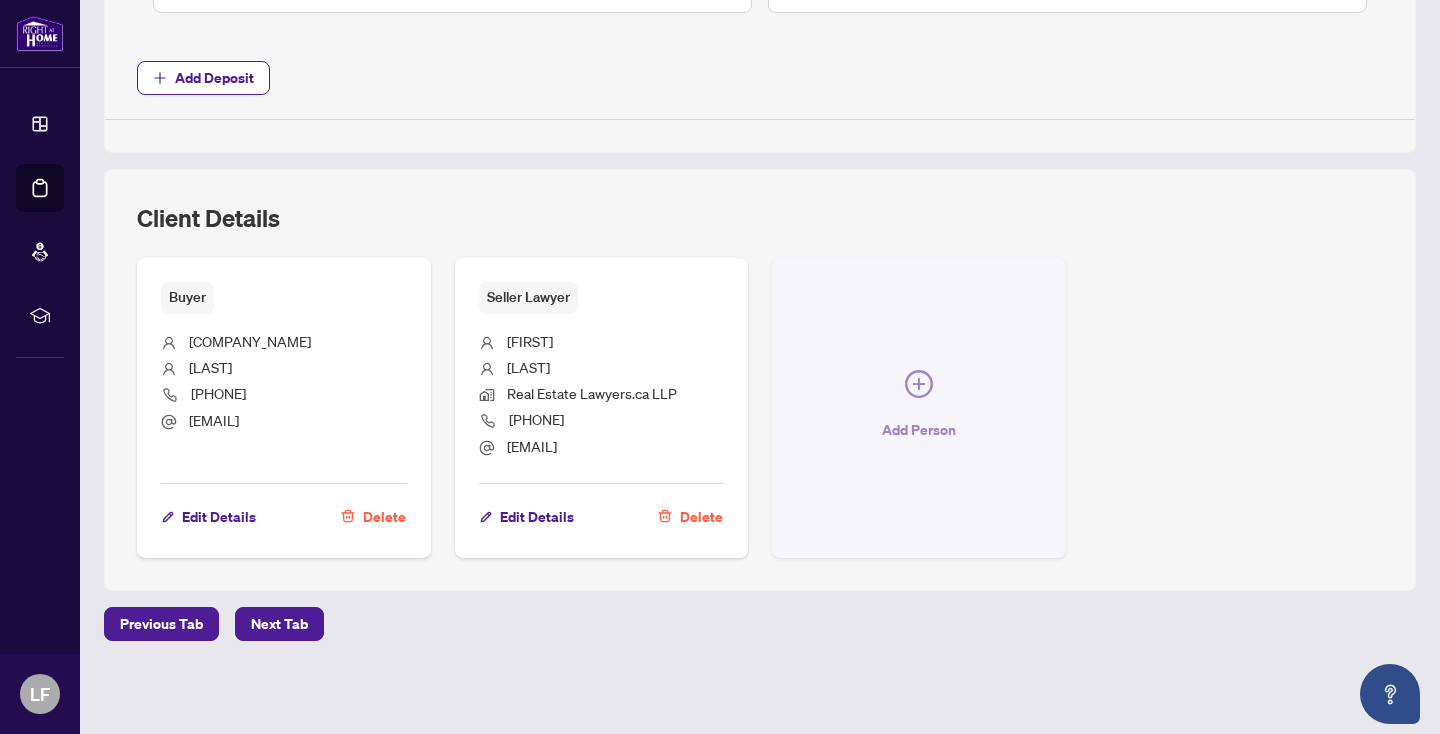 click 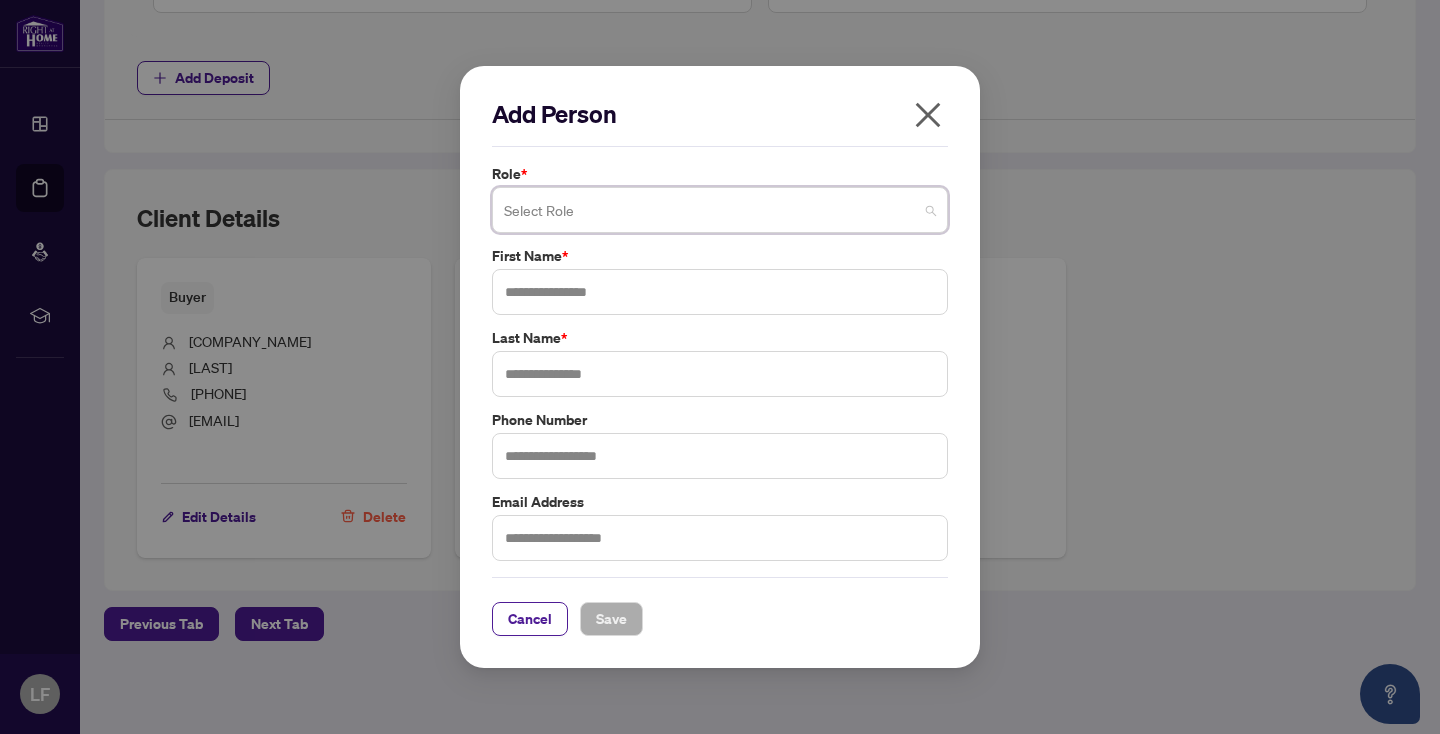 click at bounding box center [720, 210] 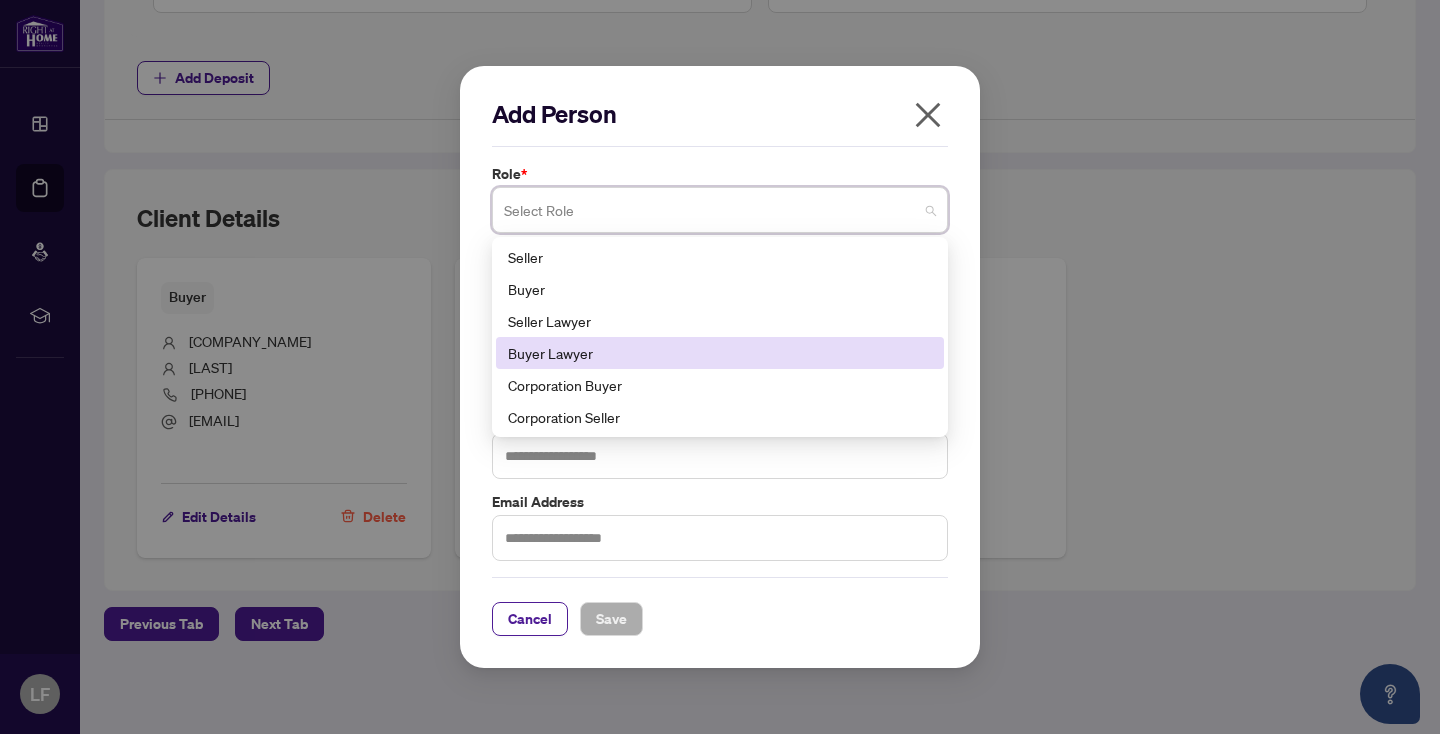 click on "Buyer Lawyer" at bounding box center [720, 353] 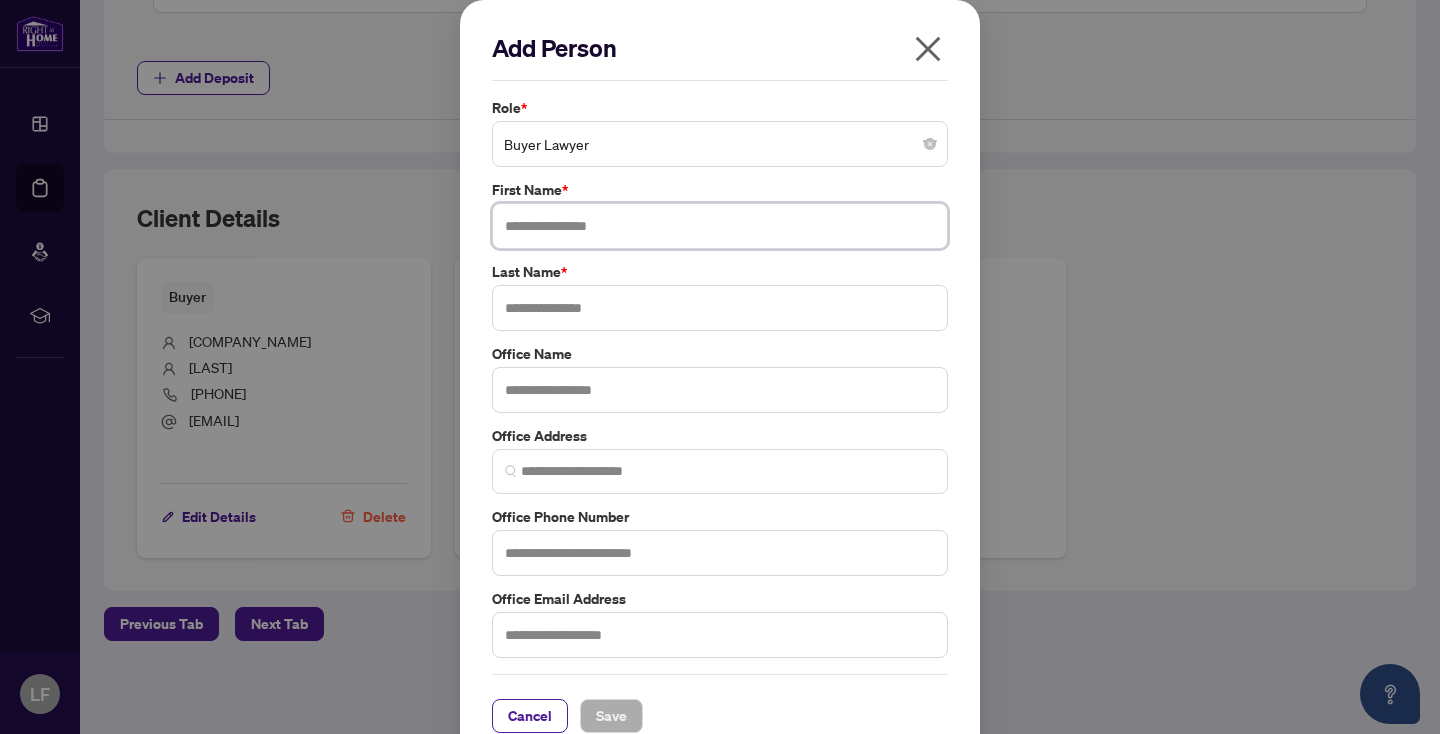 click at bounding box center (720, 226) 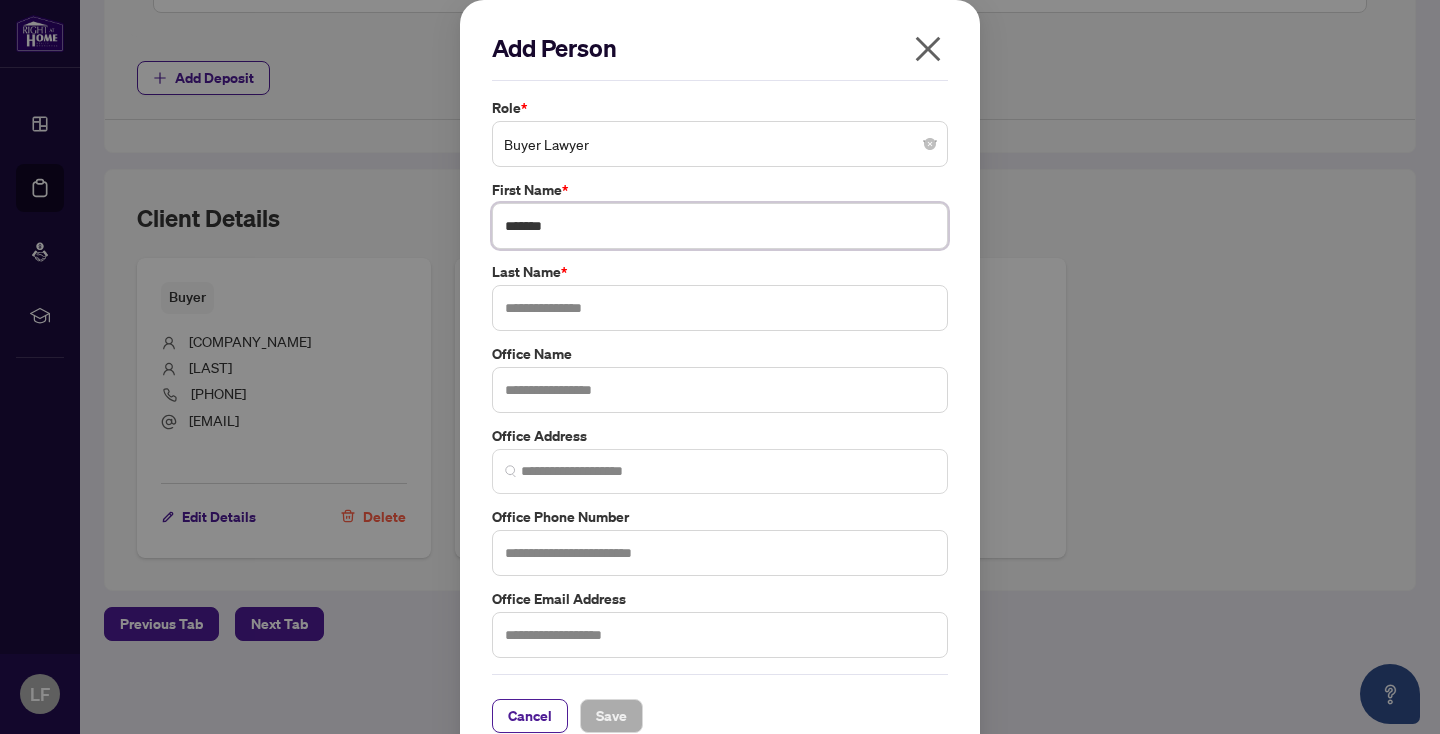 type on "*******" 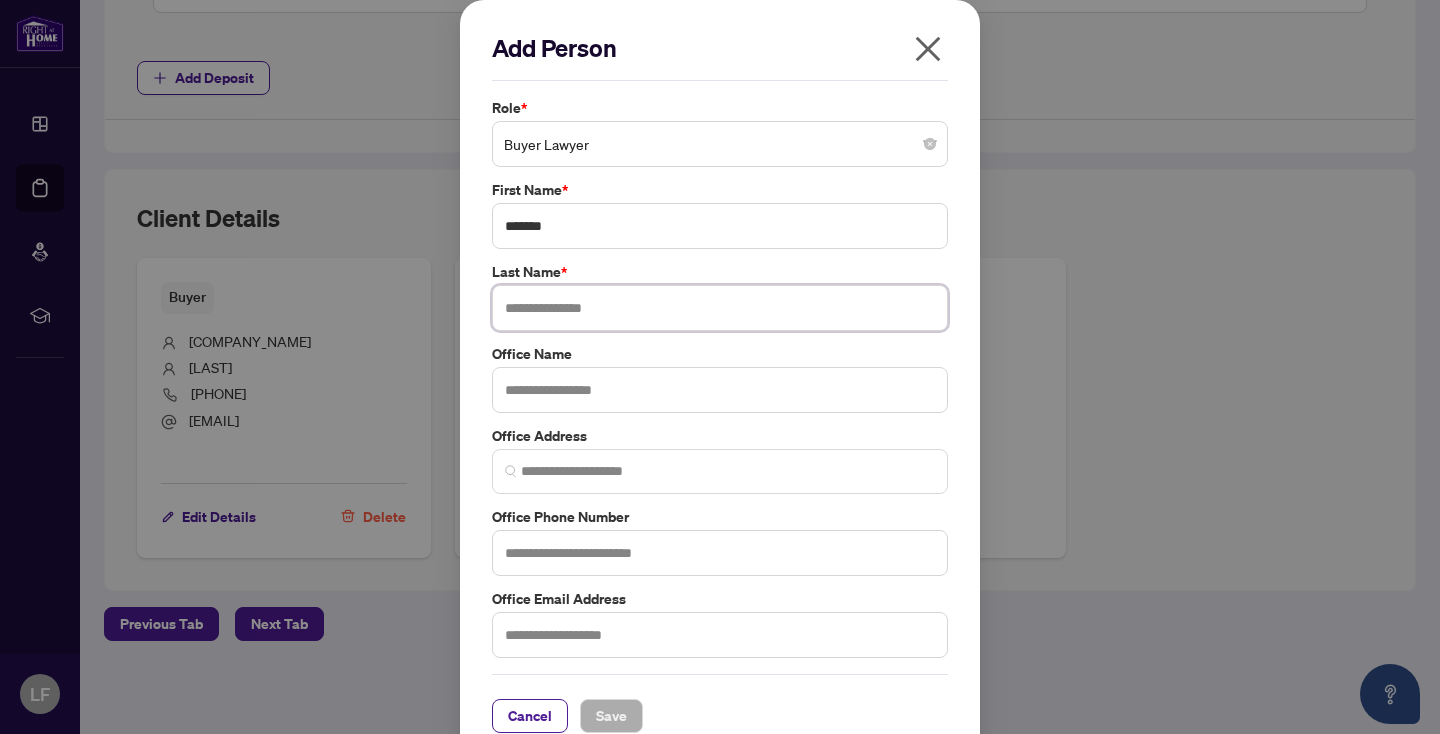 click at bounding box center [720, 308] 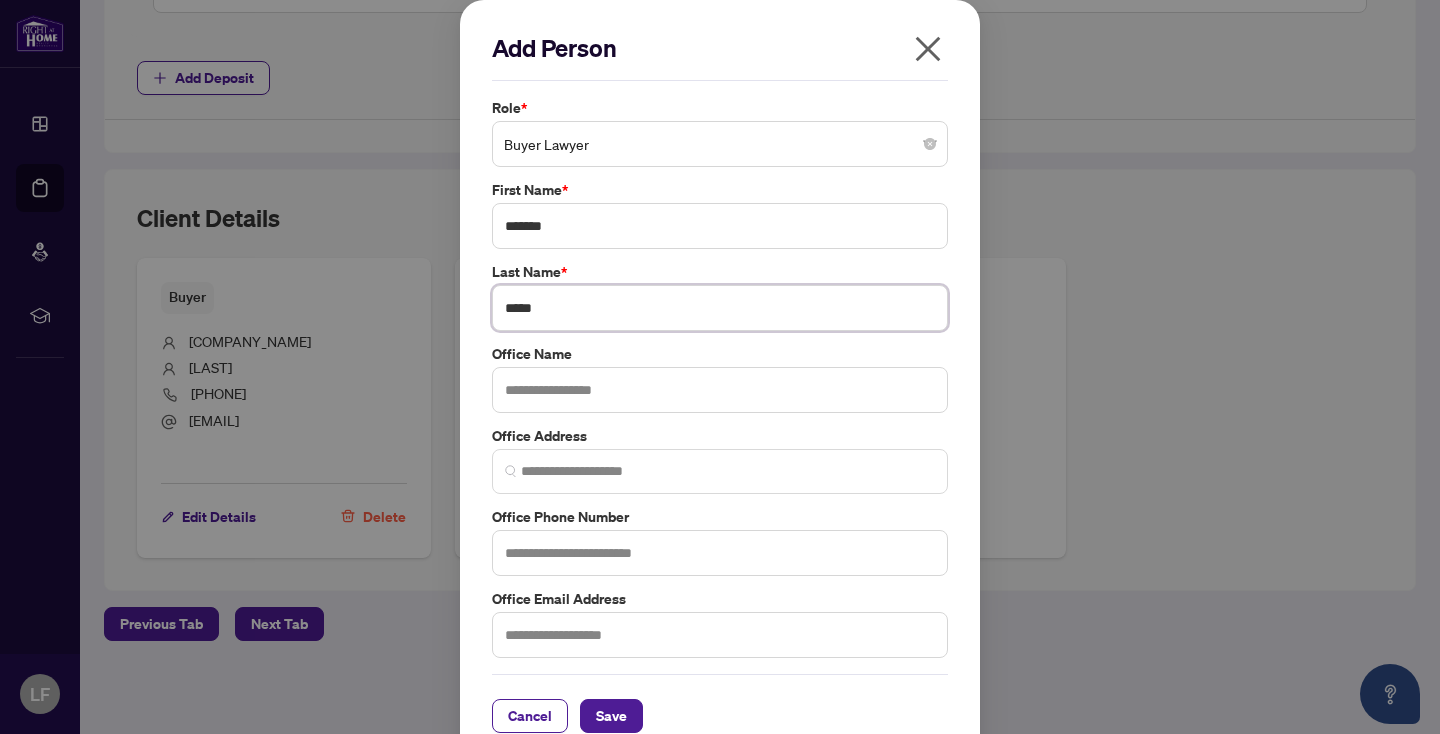 type on "*****" 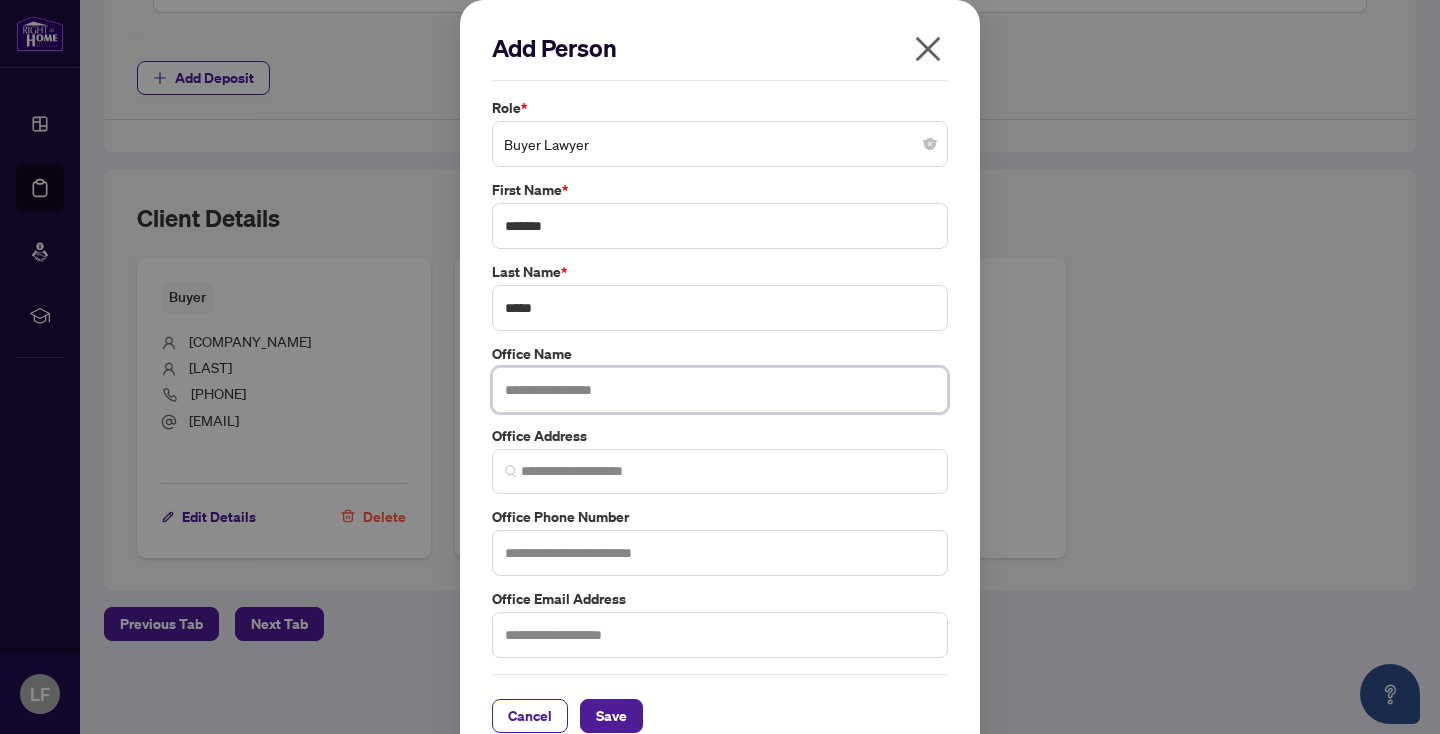 click at bounding box center (720, 390) 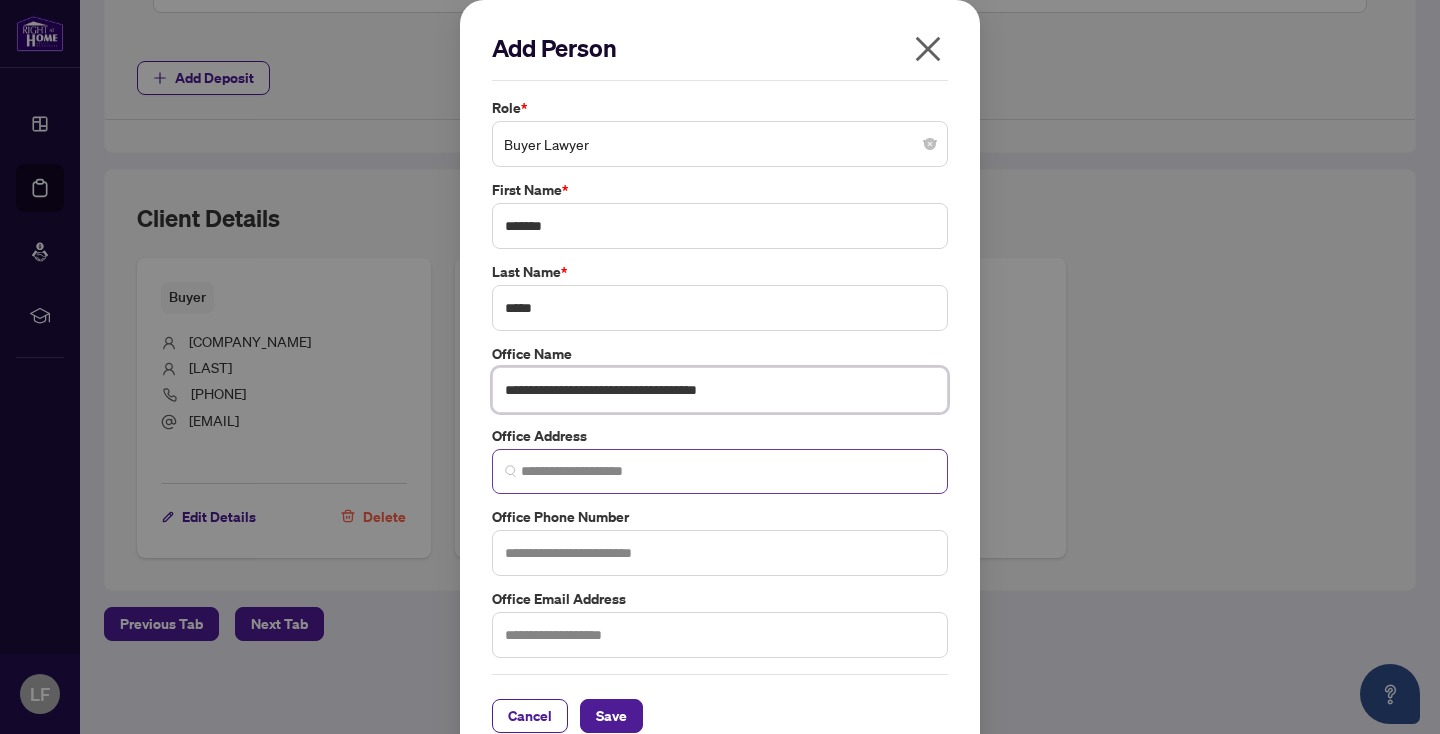 type on "**********" 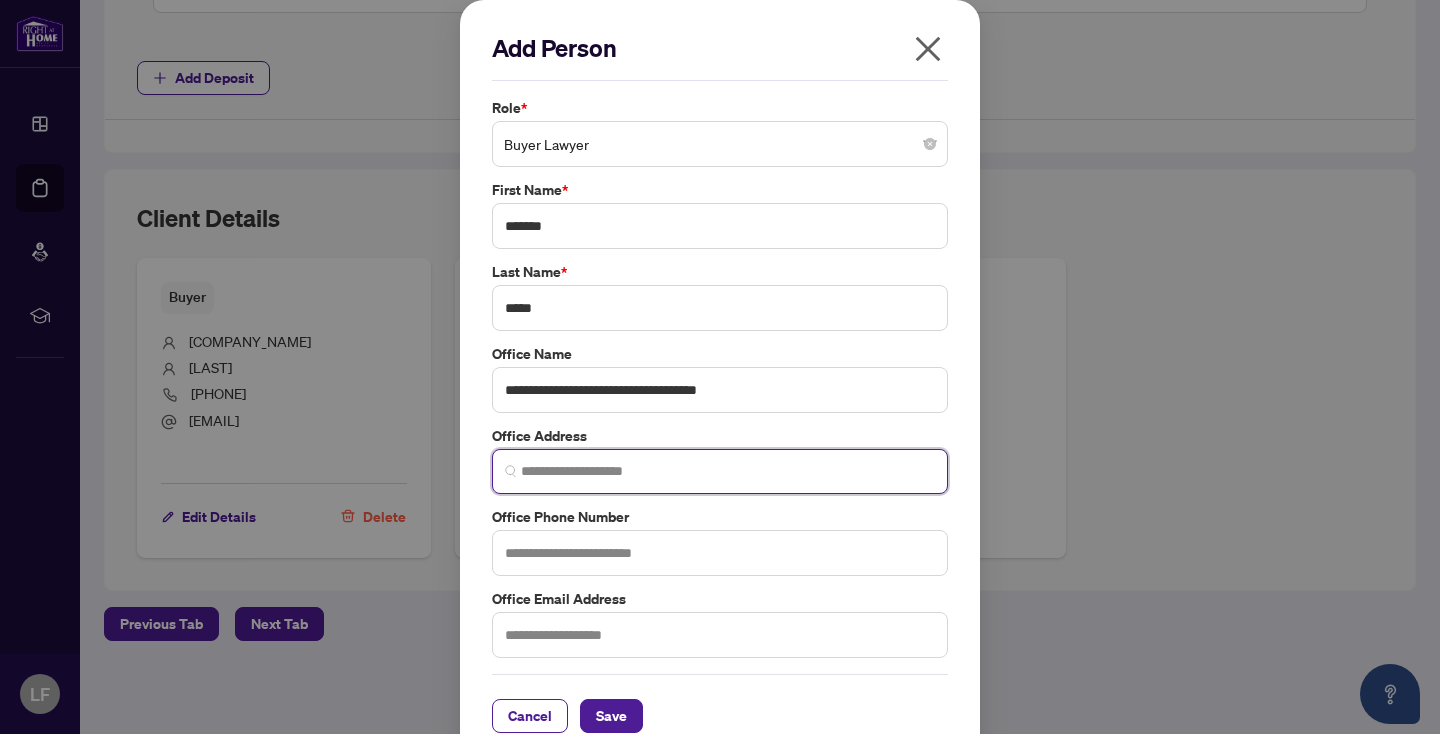 click at bounding box center [728, 471] 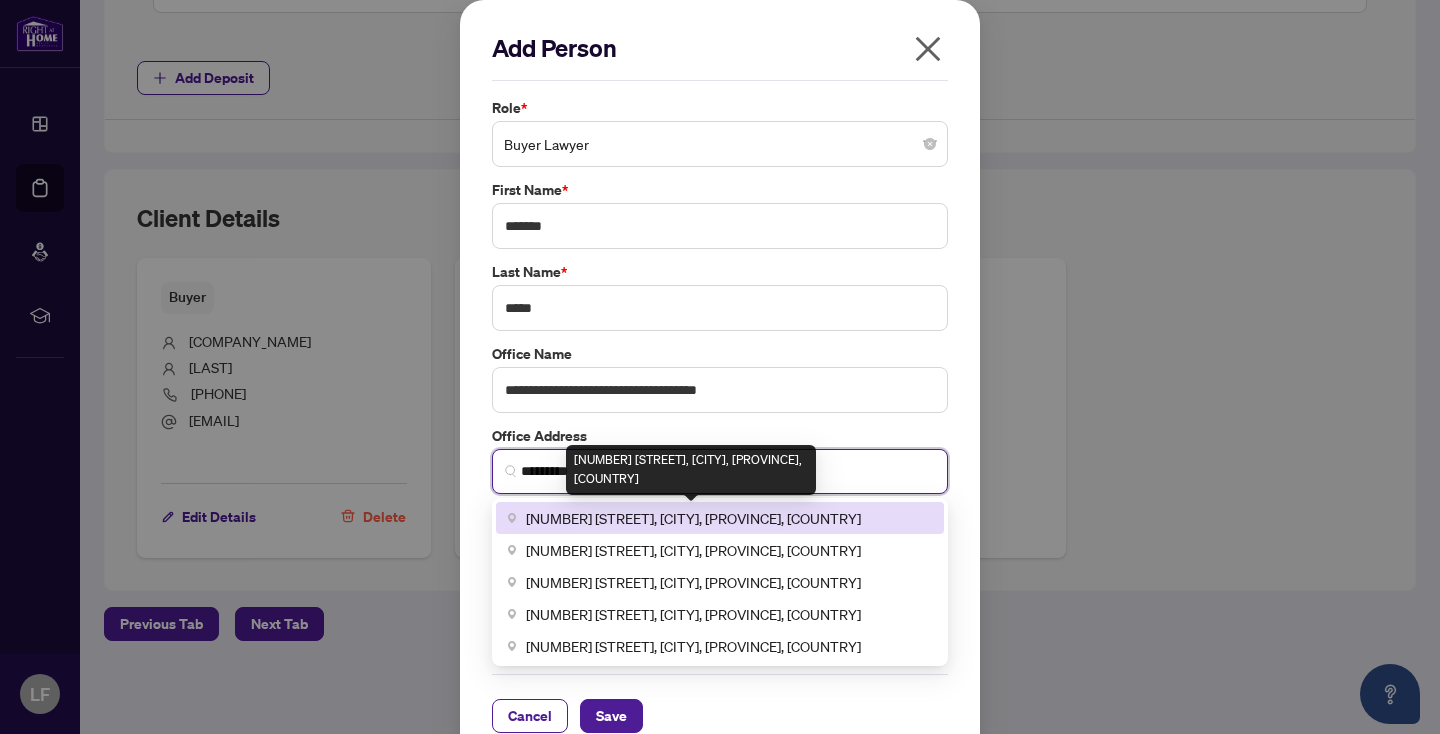 click on "[NUMBER] [STREET], [CITY], [PROVINCE], [COUNTRY]" at bounding box center [693, 518] 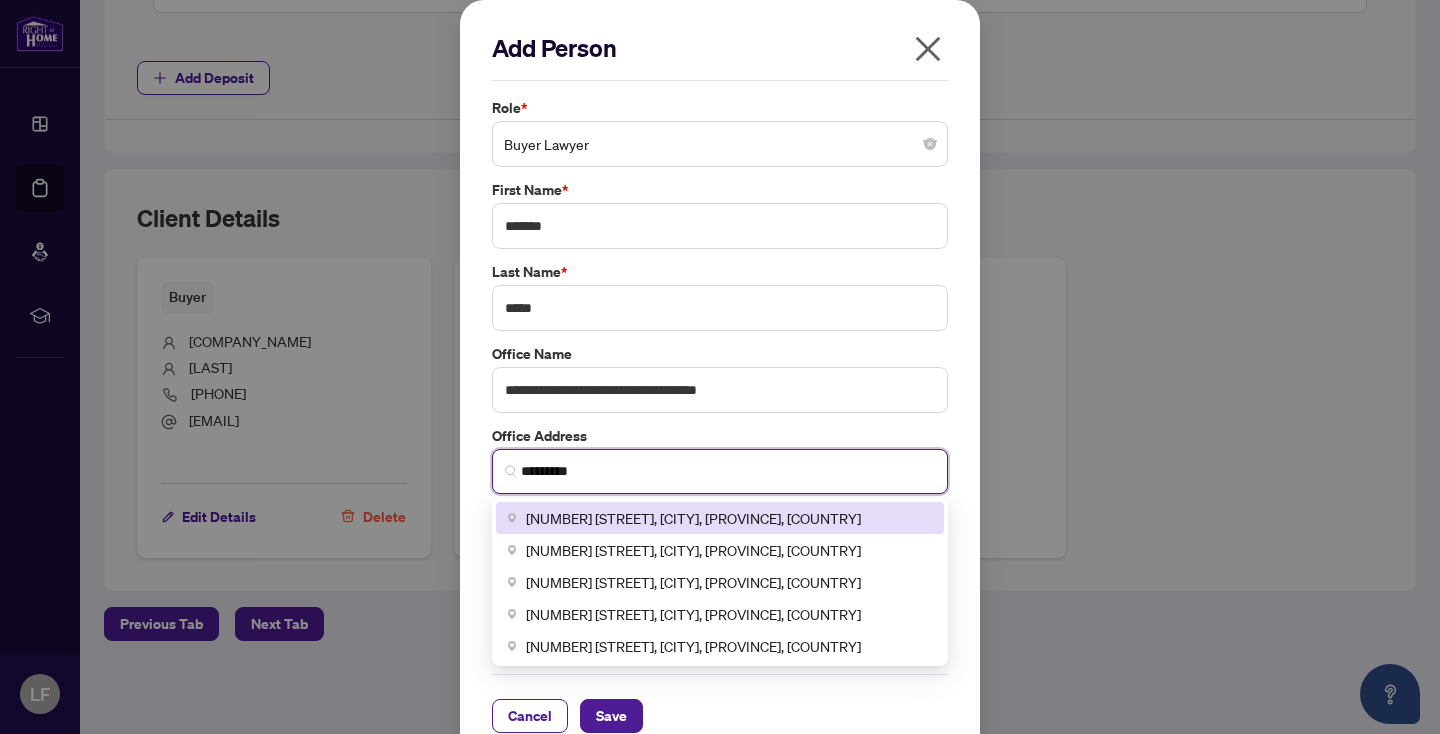 click on "*********" at bounding box center [728, 471] 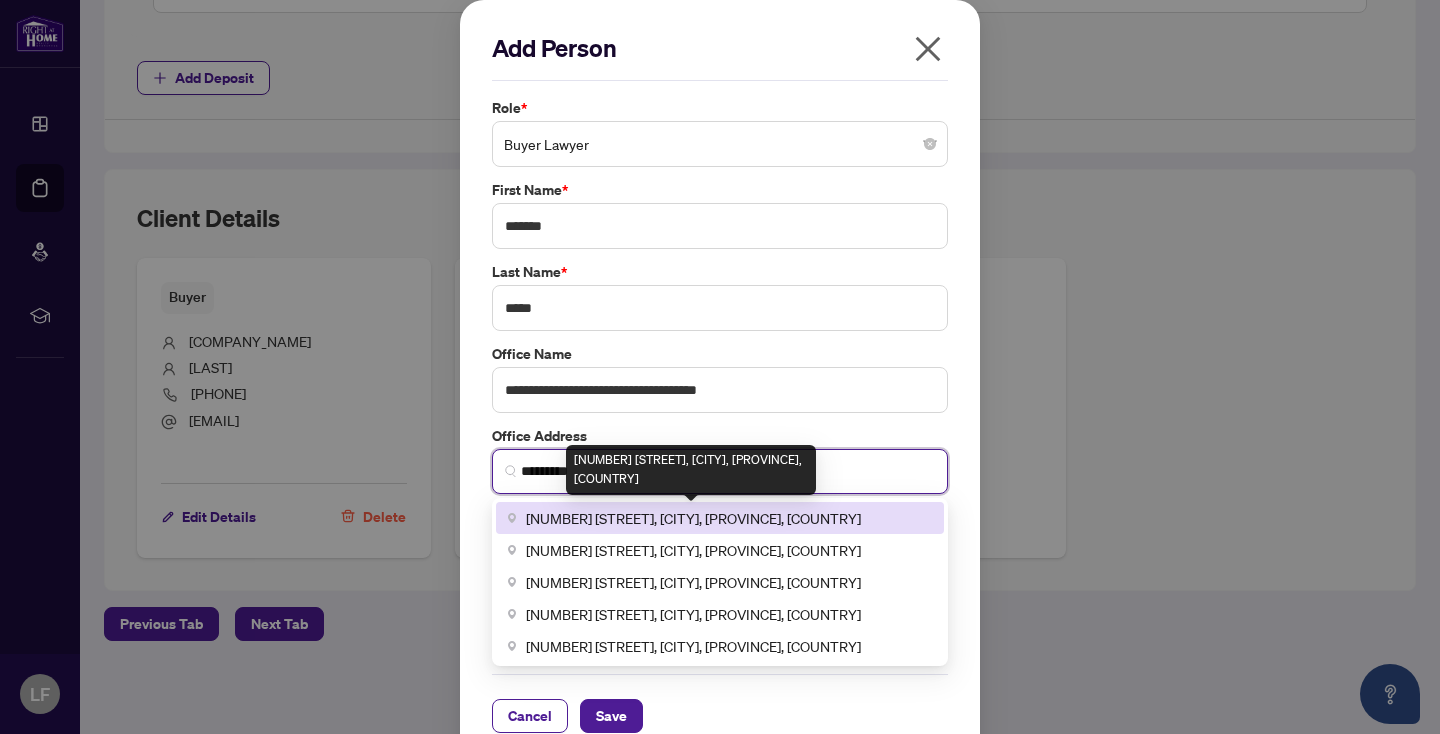click on "[NUMBER] [STREET], [CITY], [PROVINCE], [COUNTRY]" at bounding box center [693, 518] 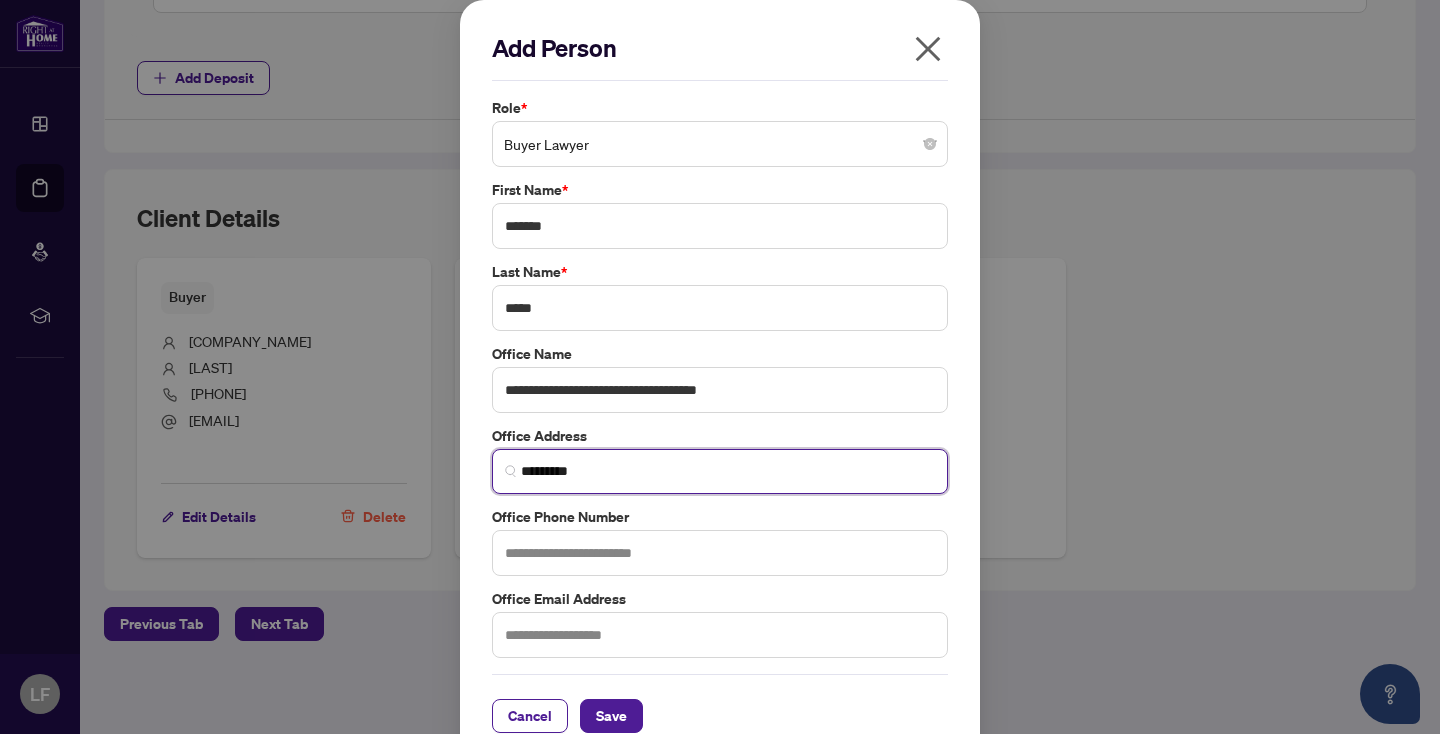 click on "*********" at bounding box center [728, 471] 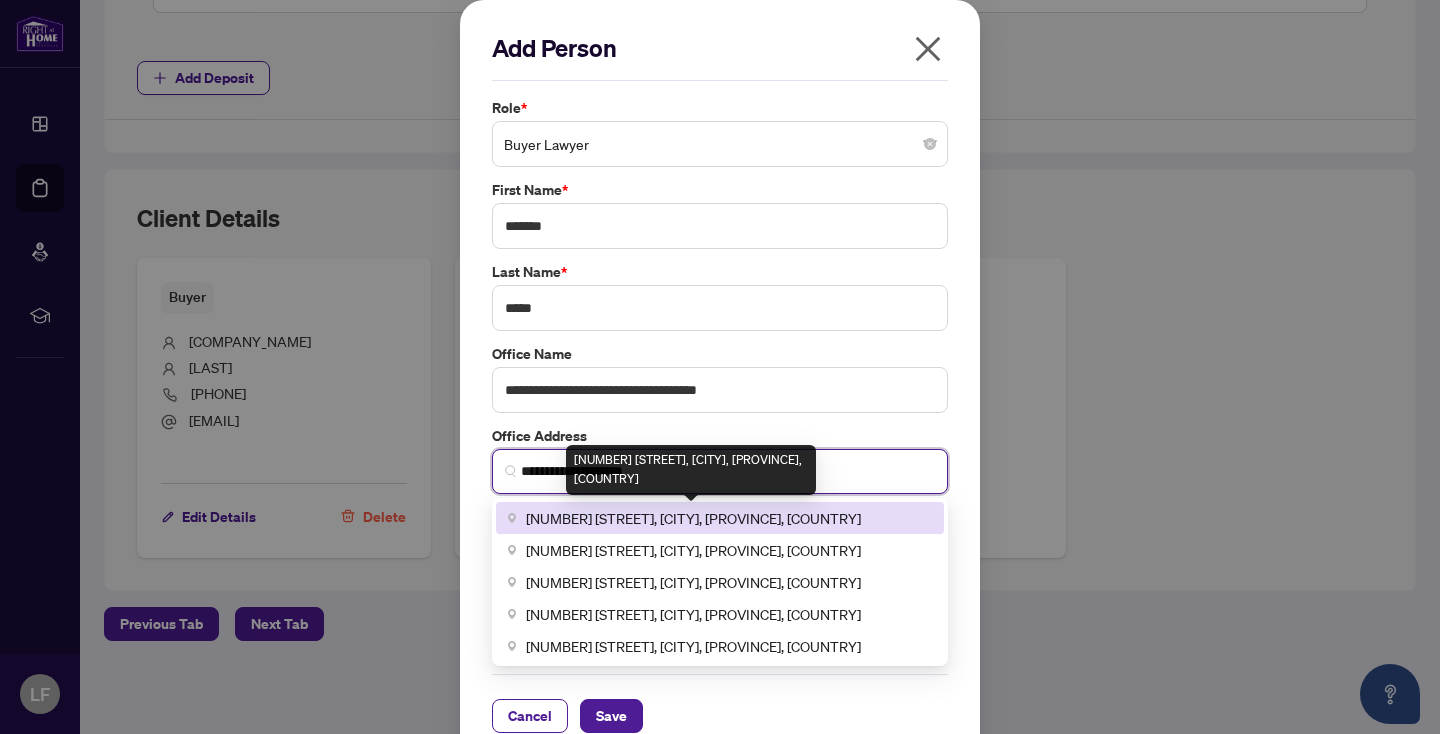 click on "[NUMBER] [STREET], [CITY], [PROVINCE], [COUNTRY]" at bounding box center (693, 518) 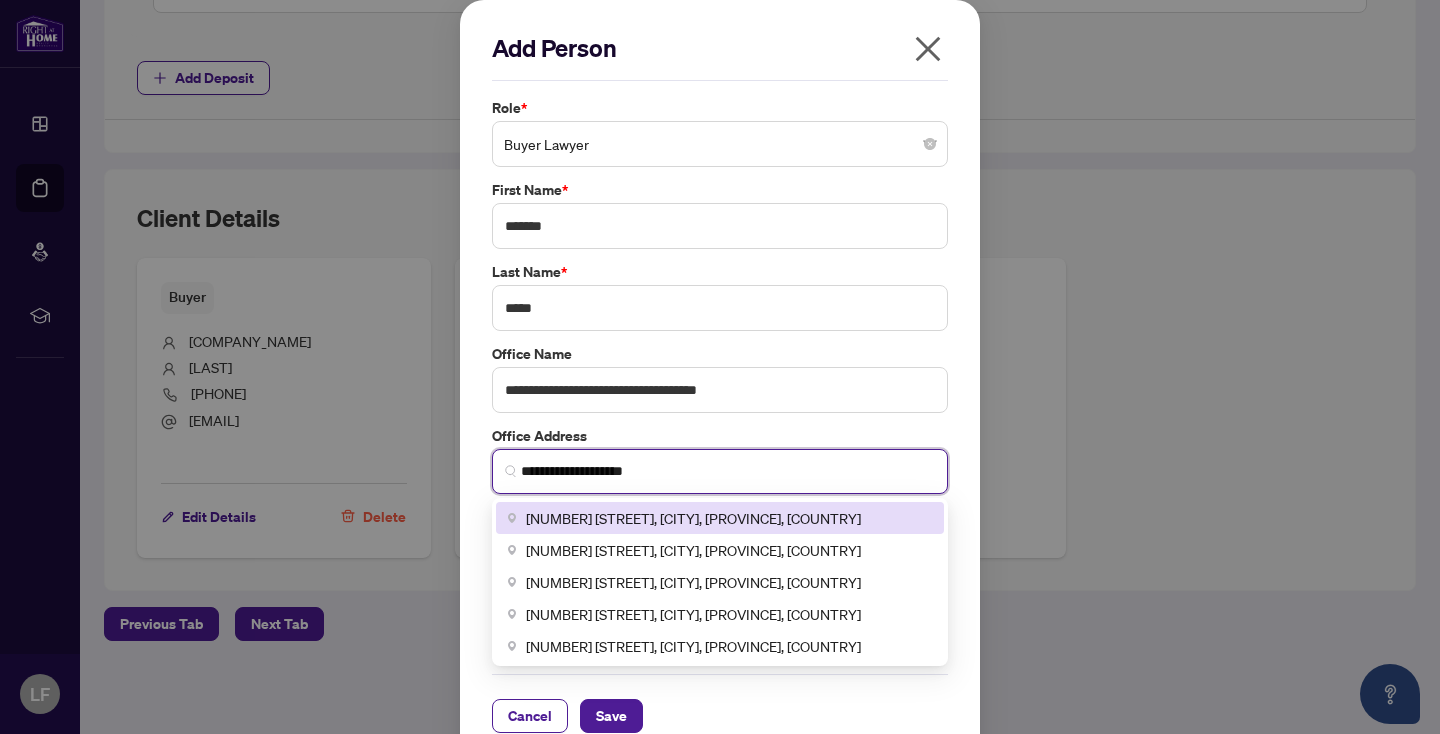 click on "**********" at bounding box center [728, 471] 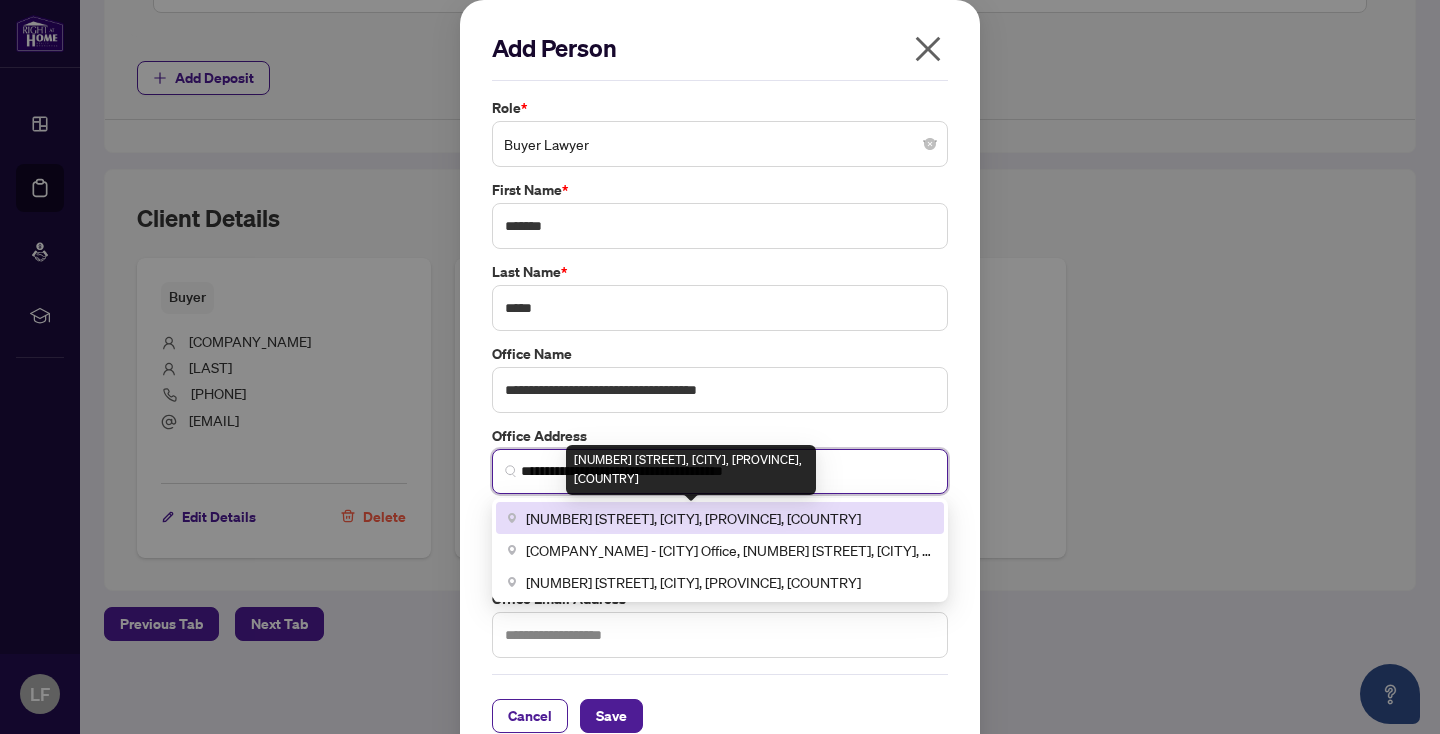 click on "[NUMBER] [STREET], [CITY], [PROVINCE], [COUNTRY]" at bounding box center [693, 518] 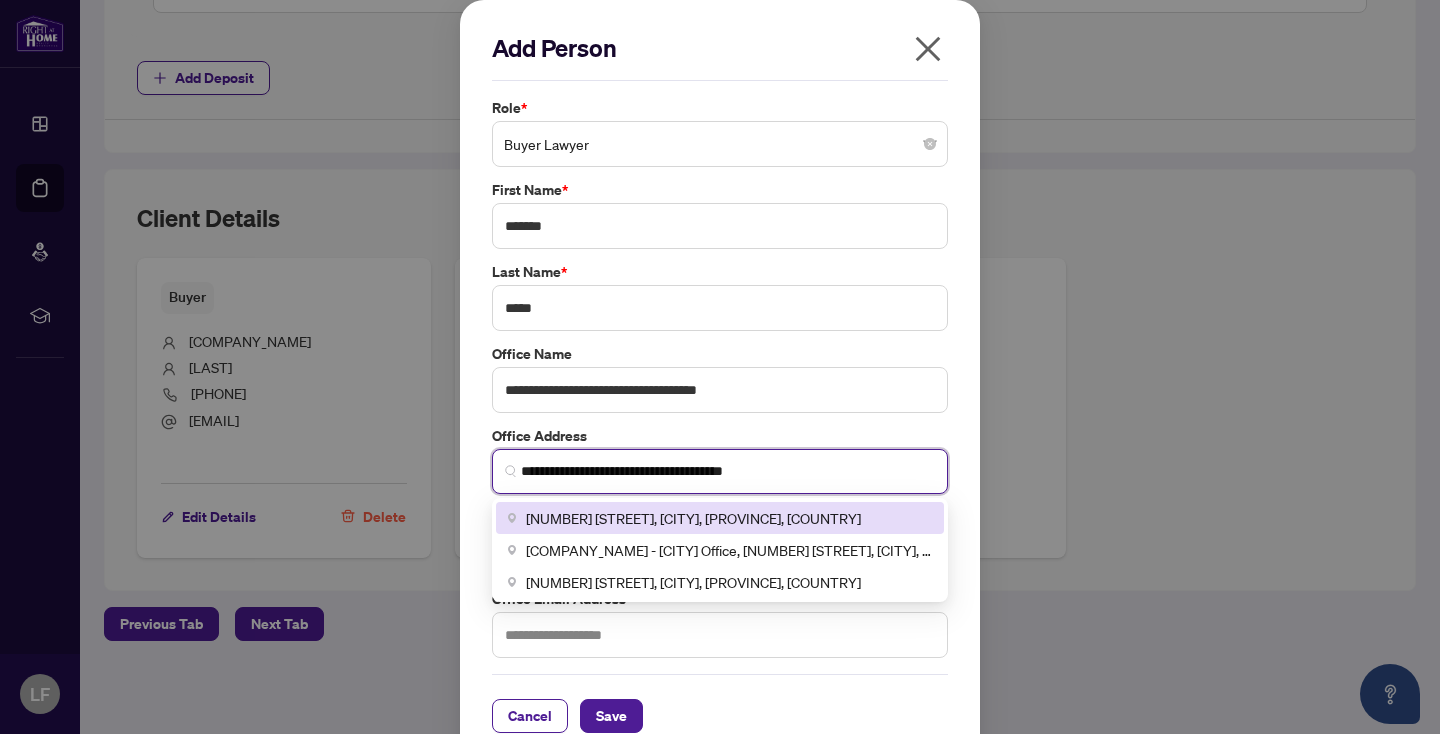 click on "**********" at bounding box center (728, 471) 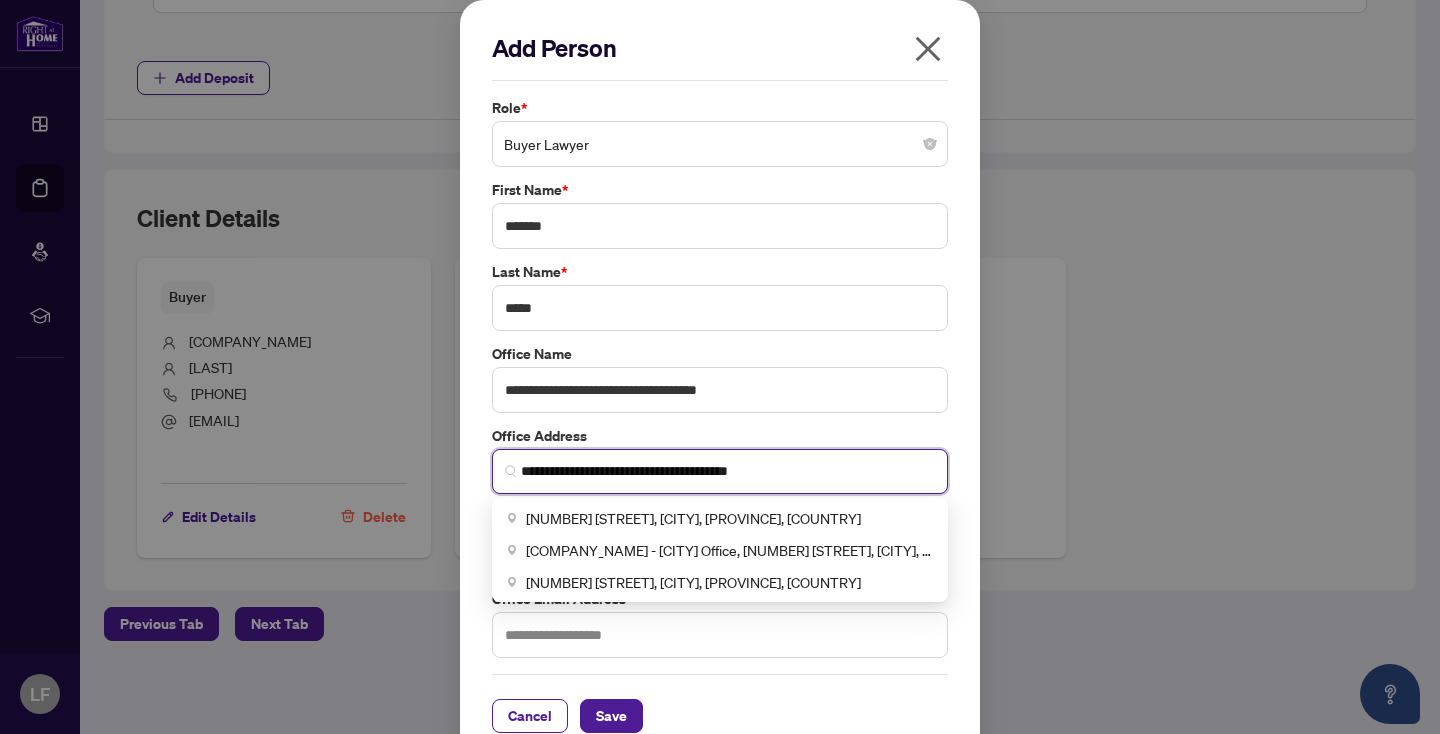 click on "**********" at bounding box center (728, 471) 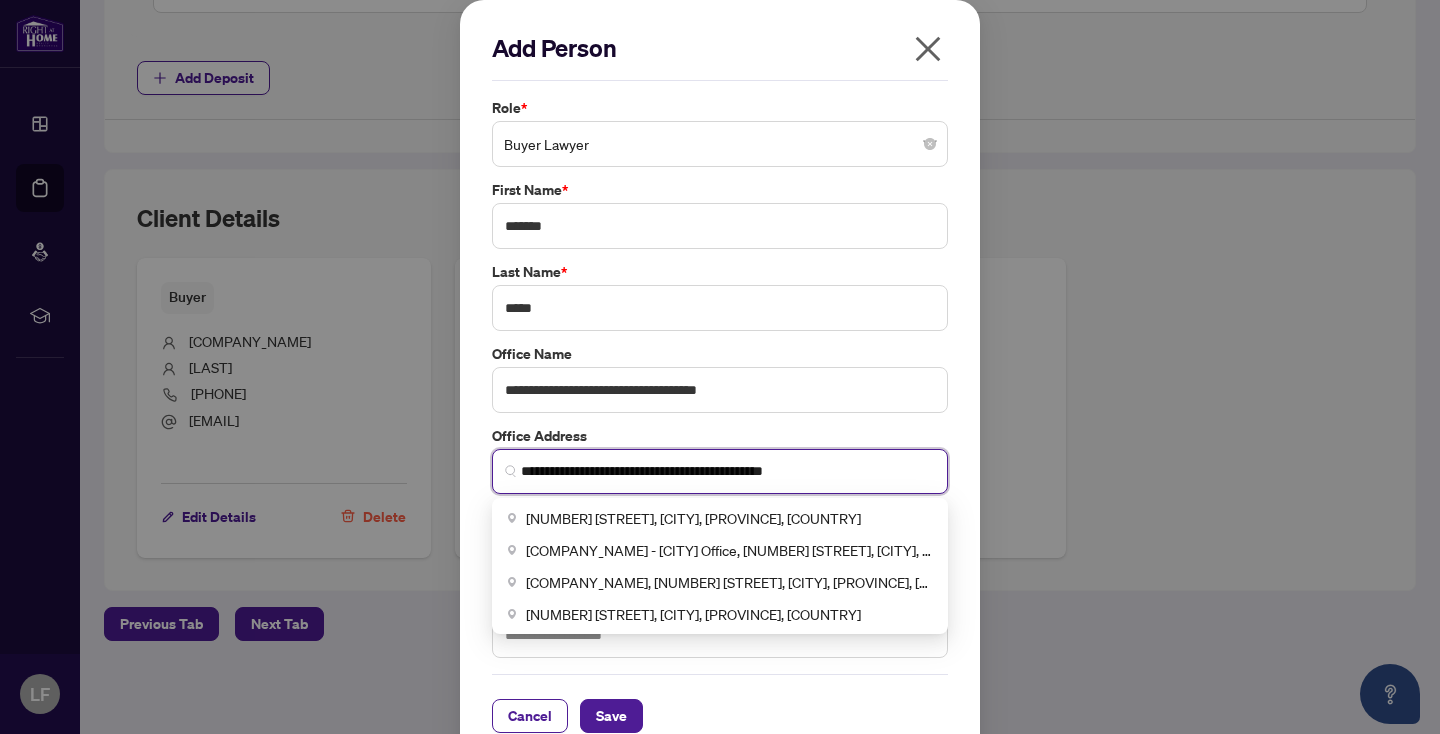 type on "**********" 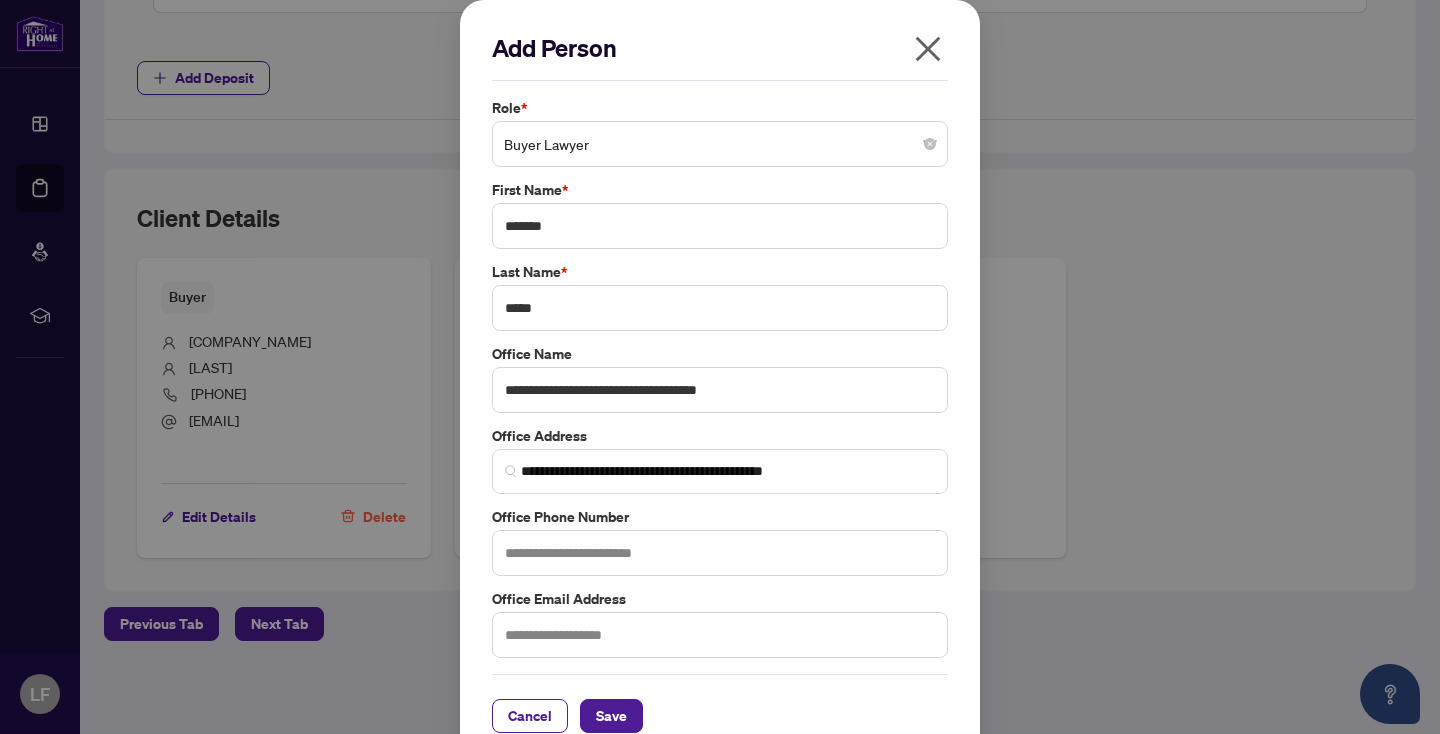 click on "**********" at bounding box center (720, 377) 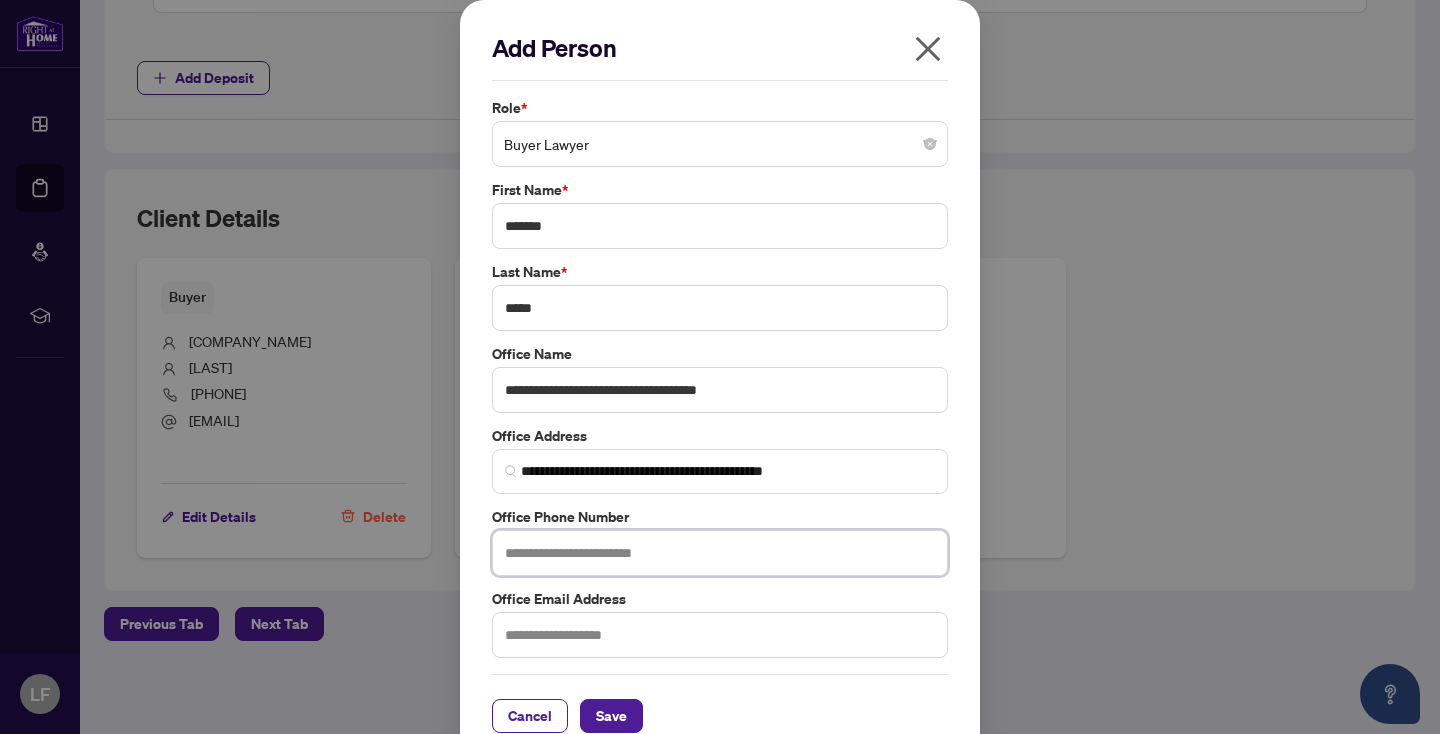 click at bounding box center [720, 553] 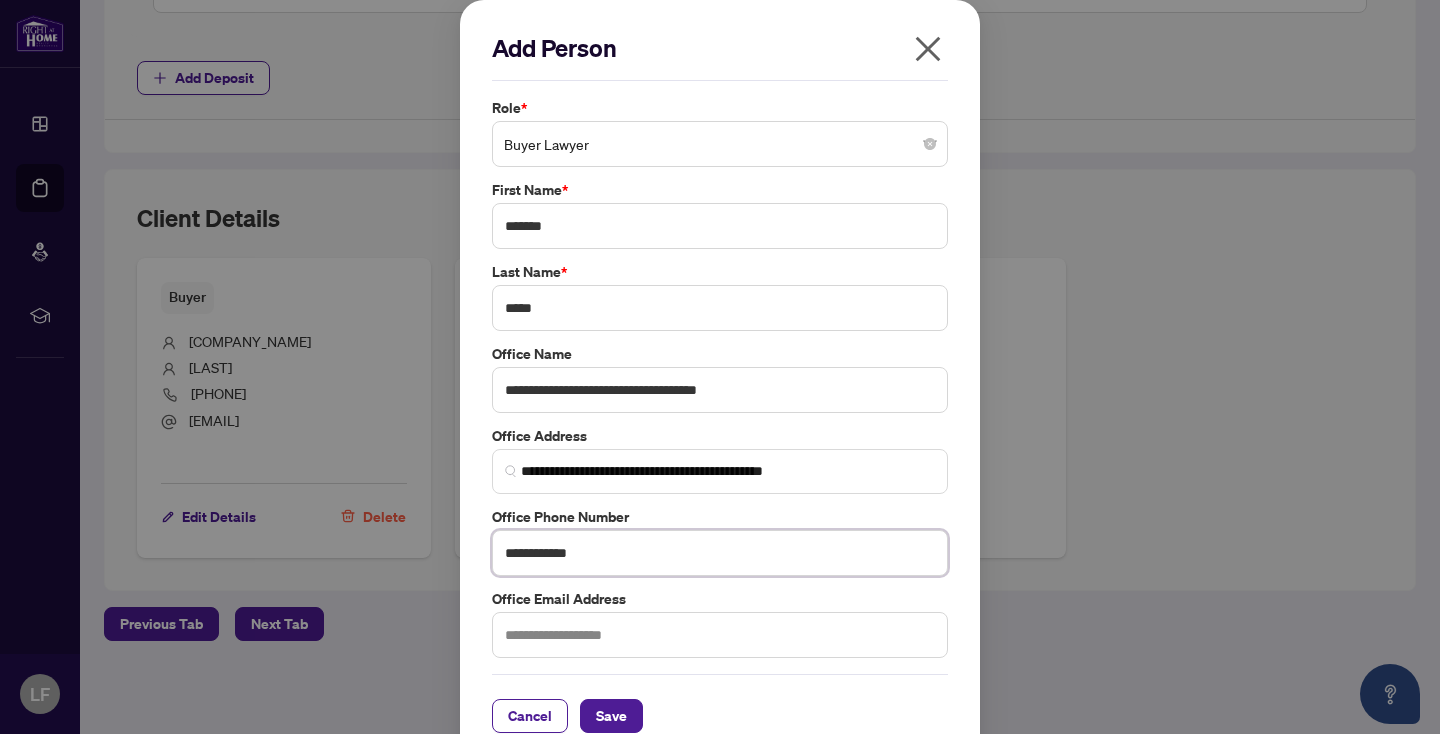 type on "**********" 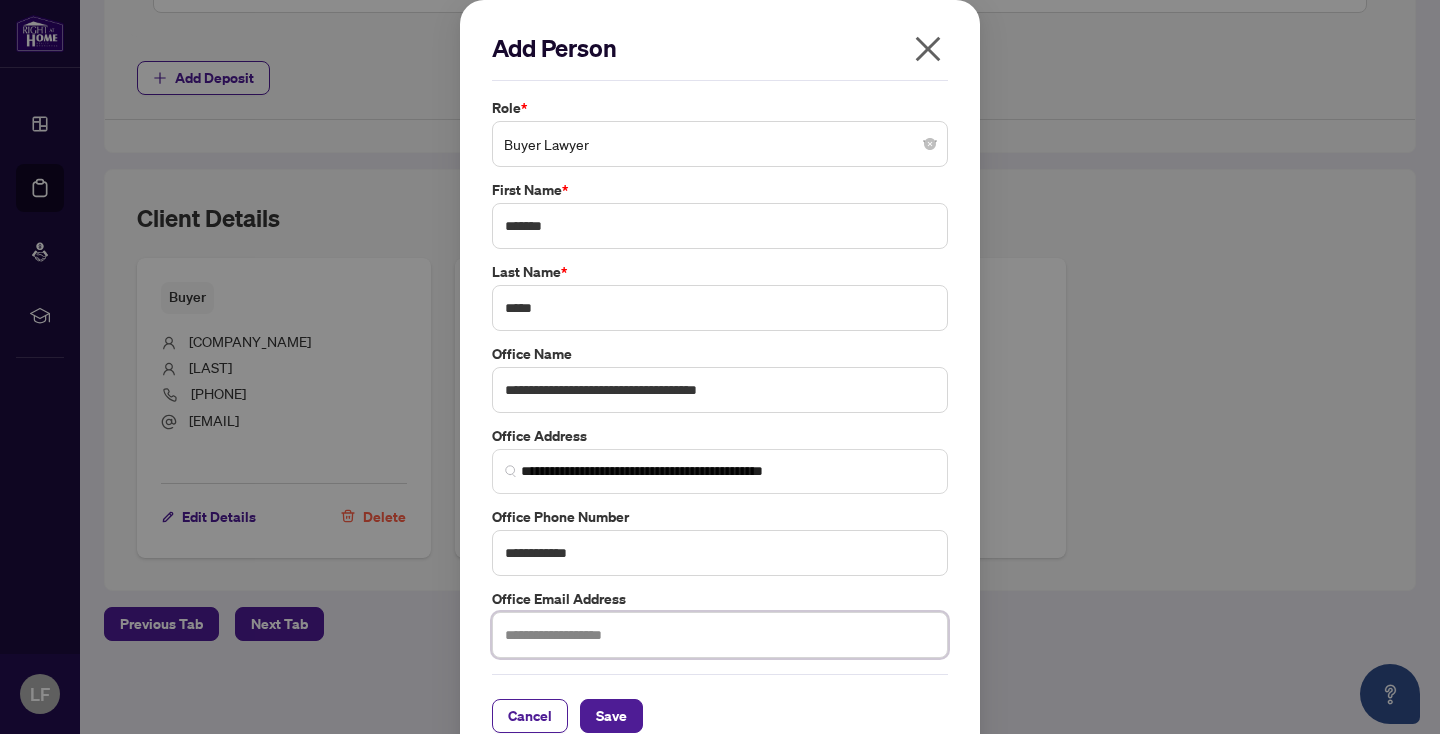 click at bounding box center (720, 635) 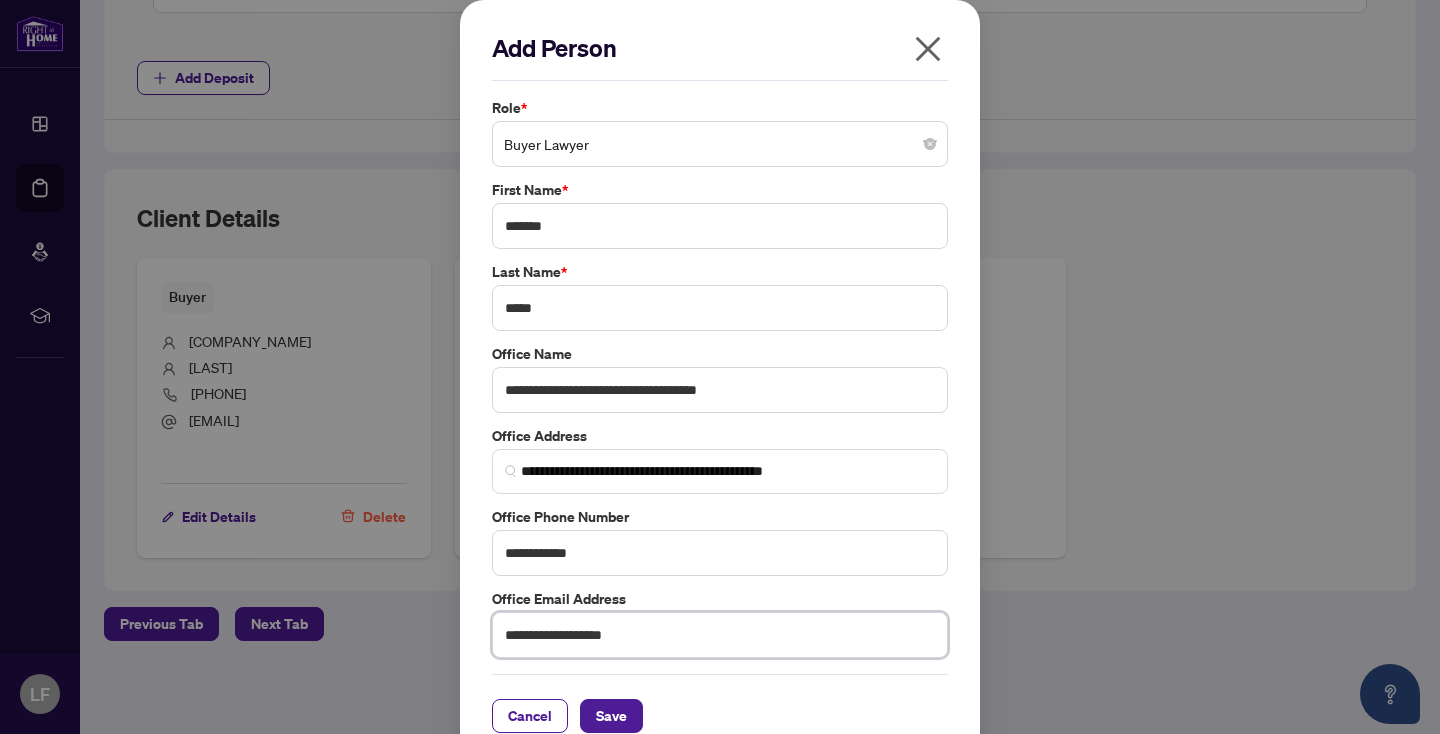 scroll, scrollTop: 31, scrollLeft: 0, axis: vertical 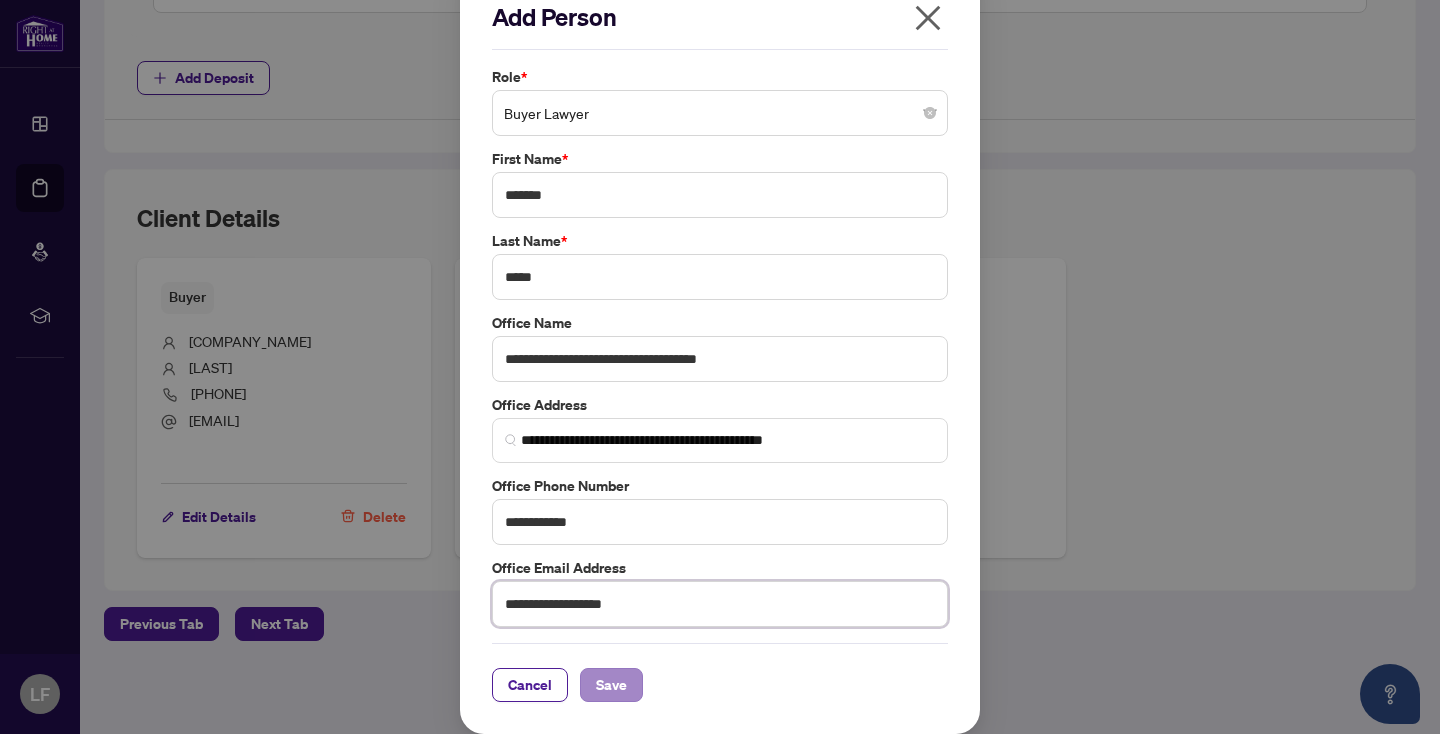 type on "**********" 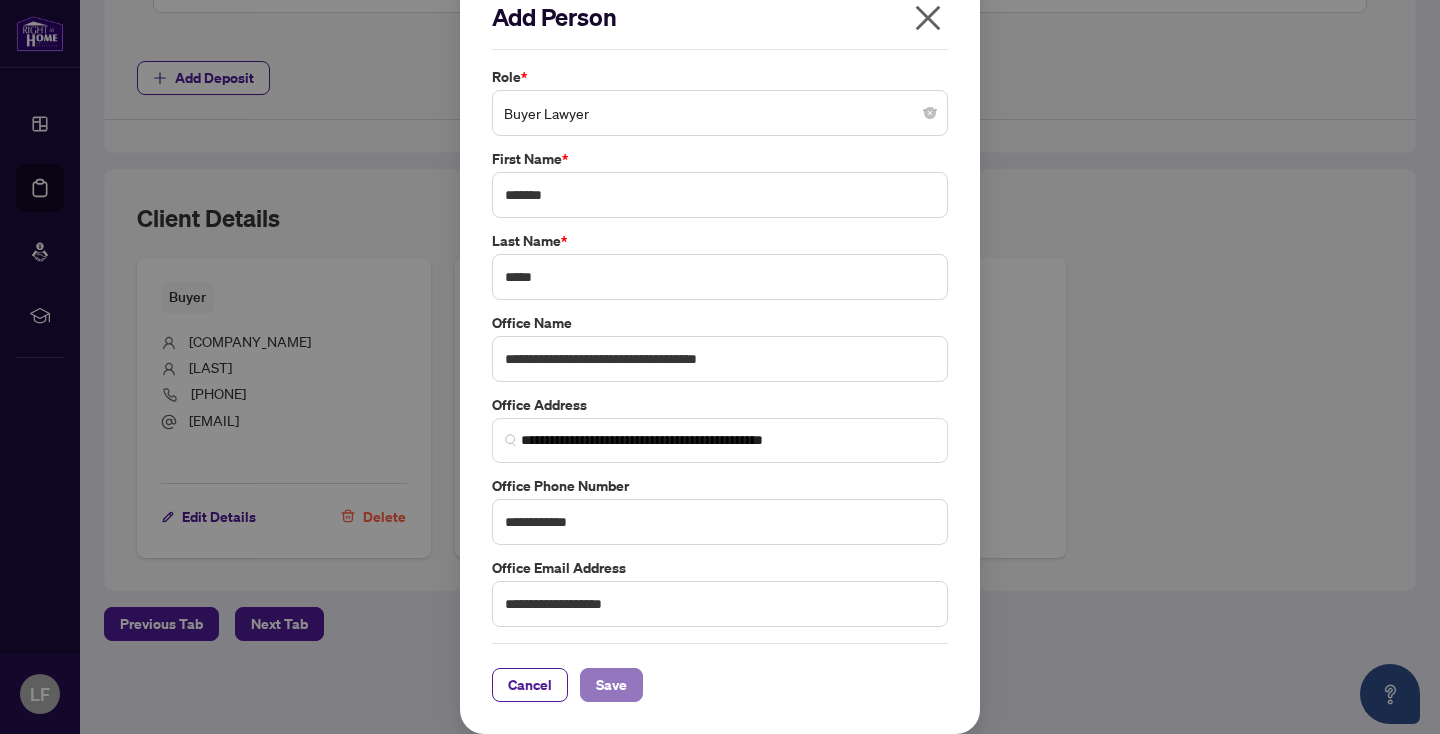 click on "Save" at bounding box center (611, 685) 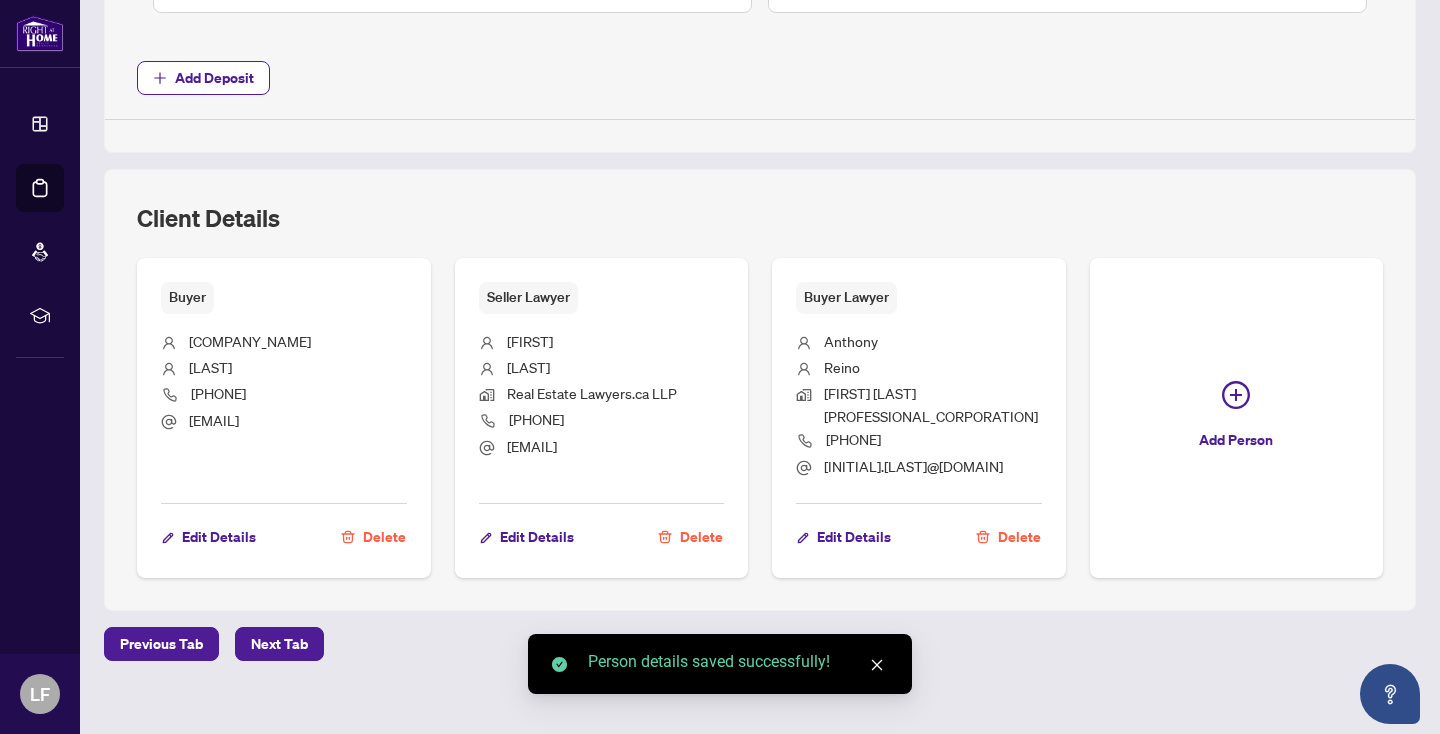 scroll, scrollTop: 1033, scrollLeft: 0, axis: vertical 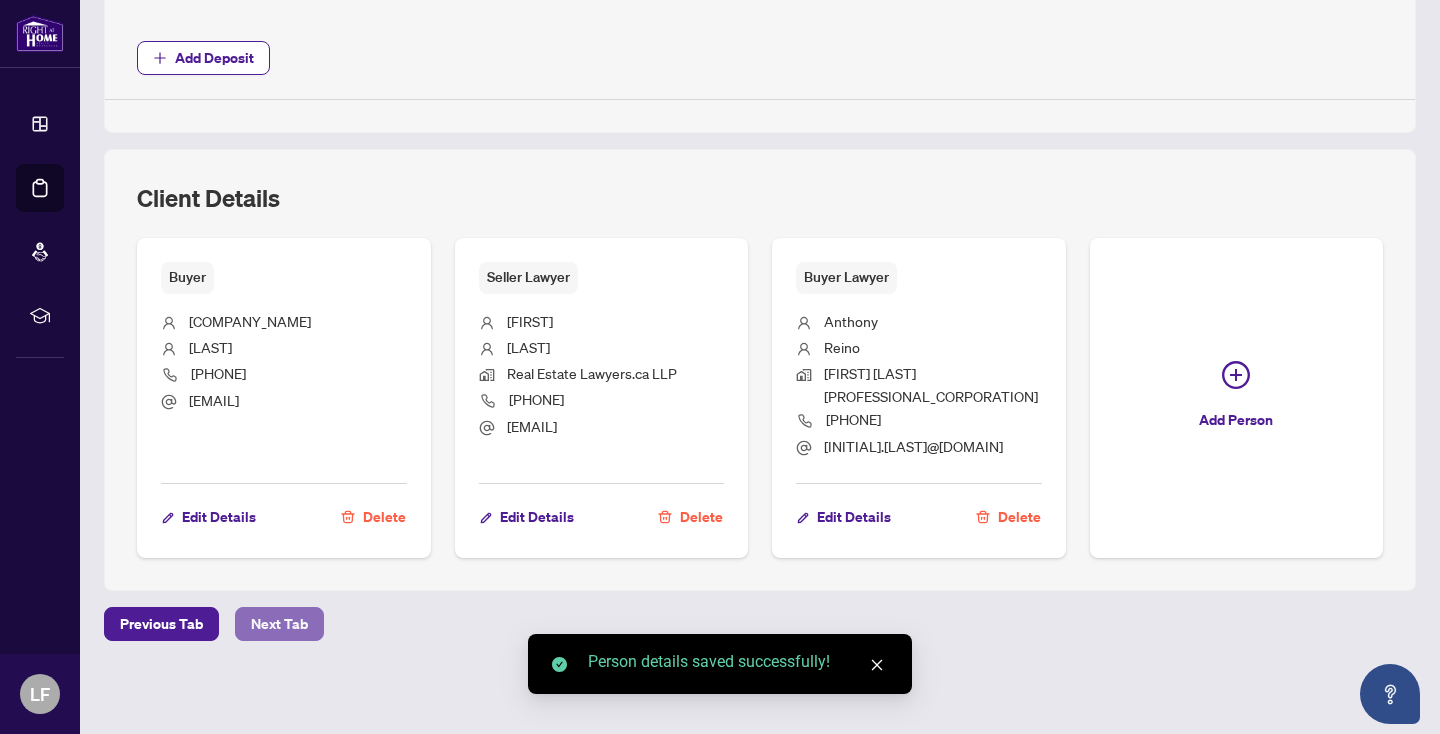 click on "Next Tab" at bounding box center [279, 624] 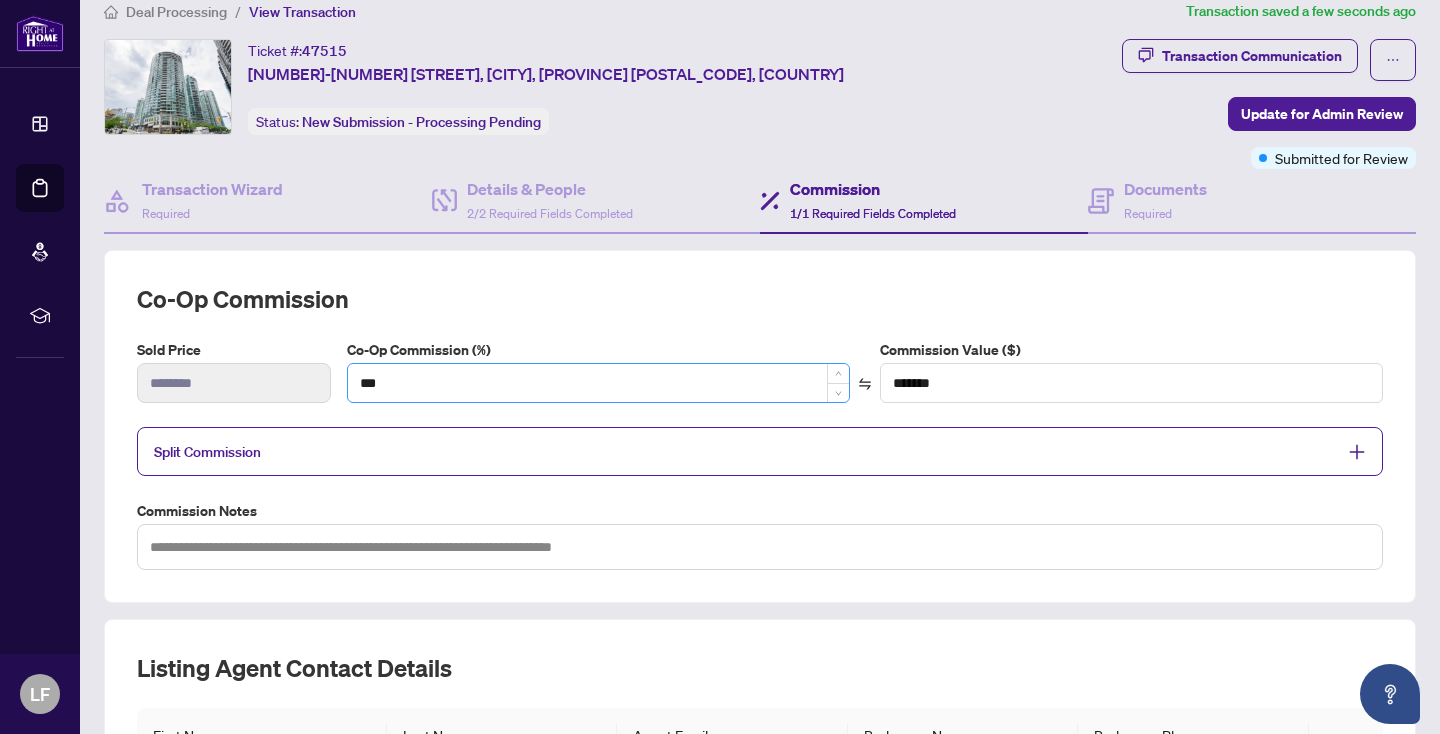 scroll, scrollTop: 0, scrollLeft: 0, axis: both 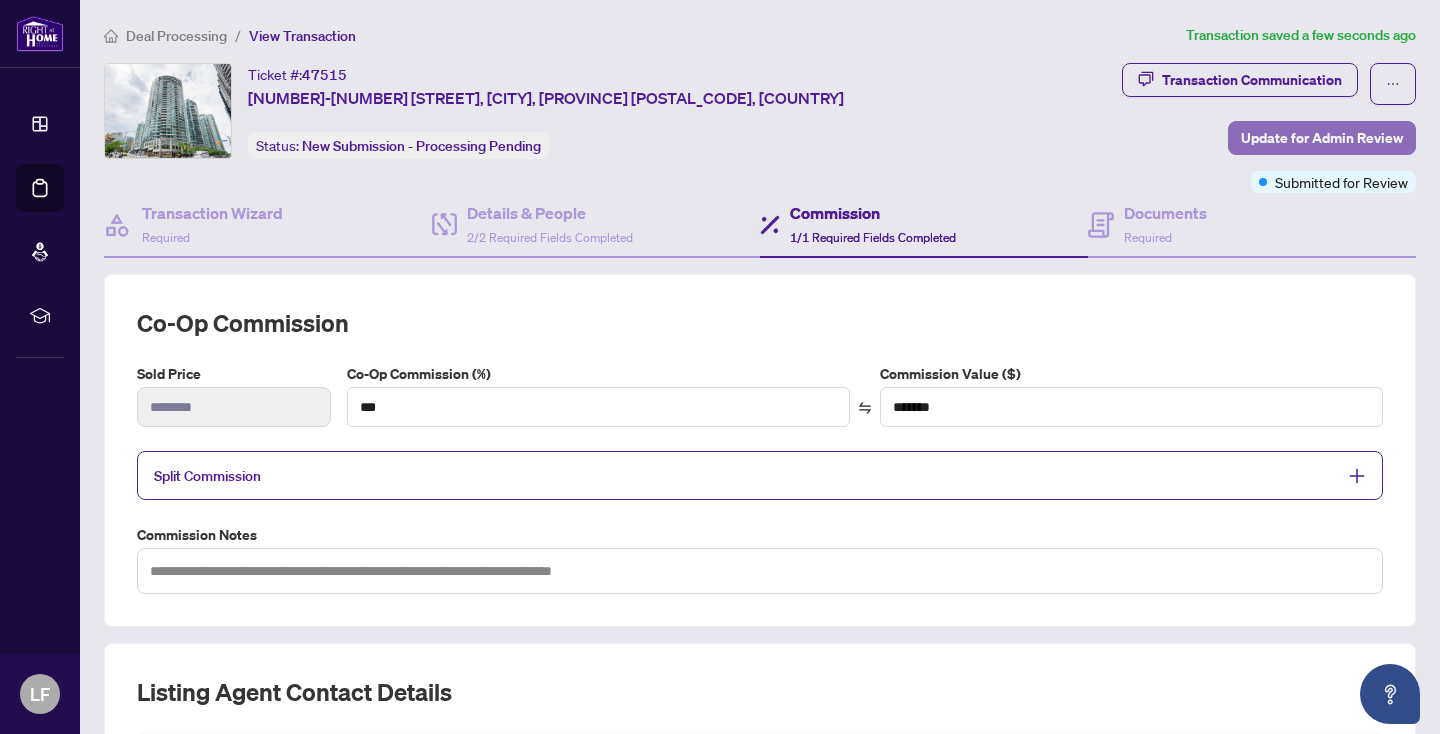 click on "Update for Admin Review" at bounding box center (1322, 138) 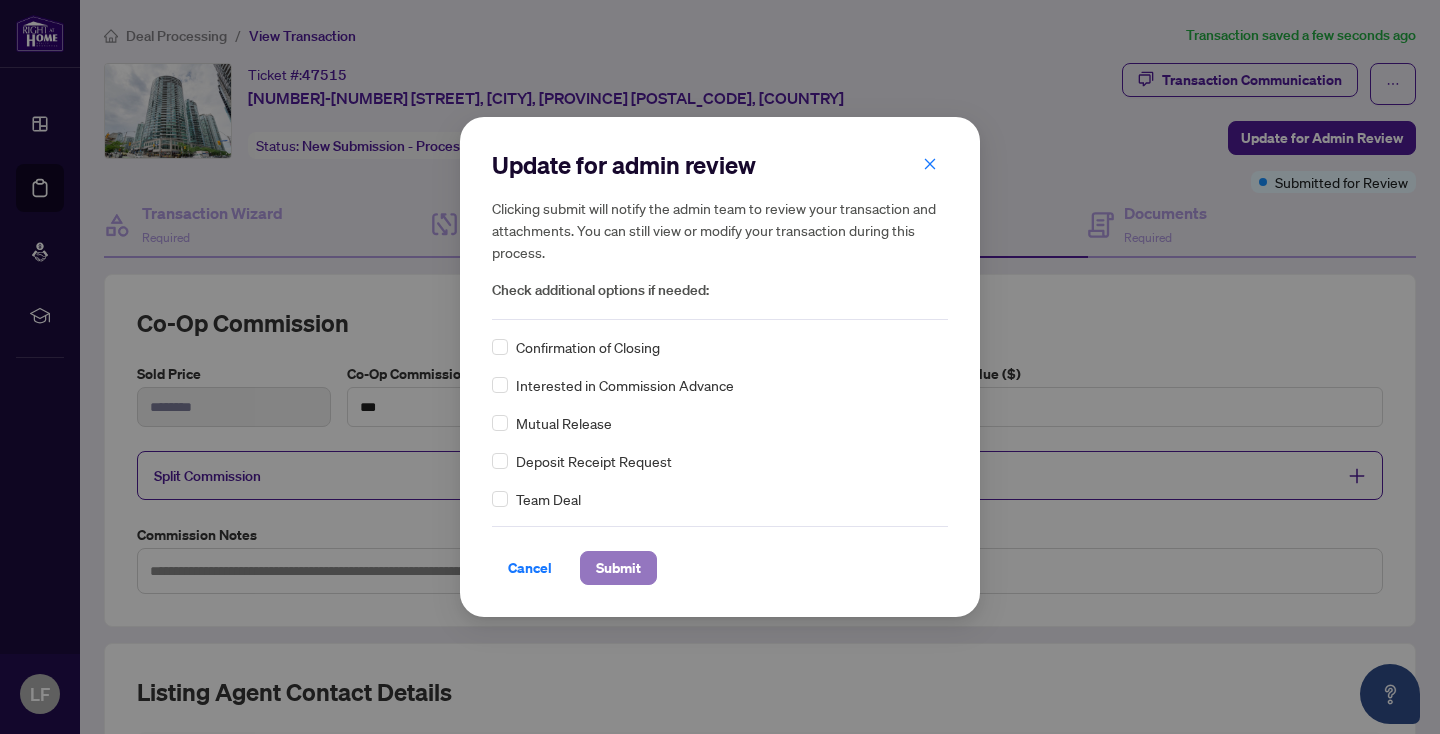 click on "Submit" at bounding box center (618, 568) 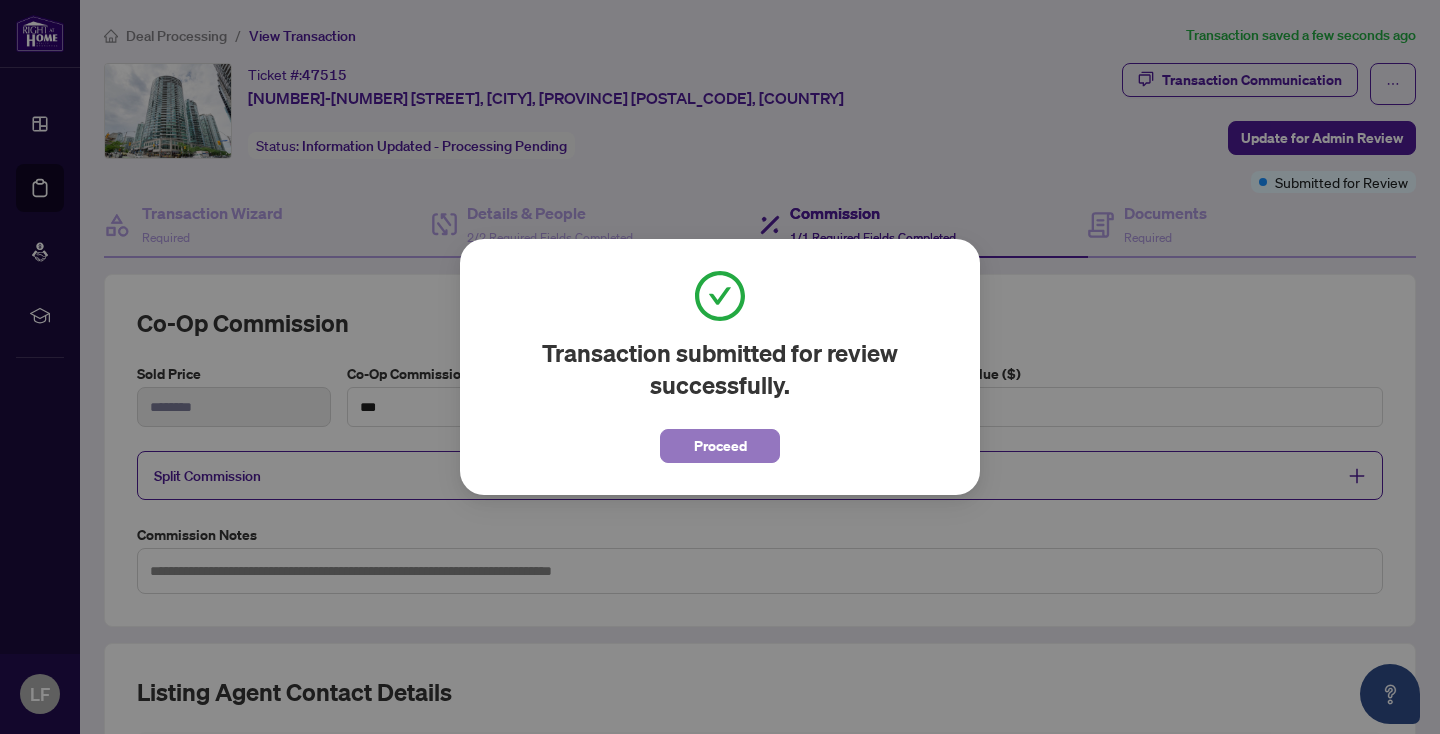 click on "Proceed" at bounding box center [720, 446] 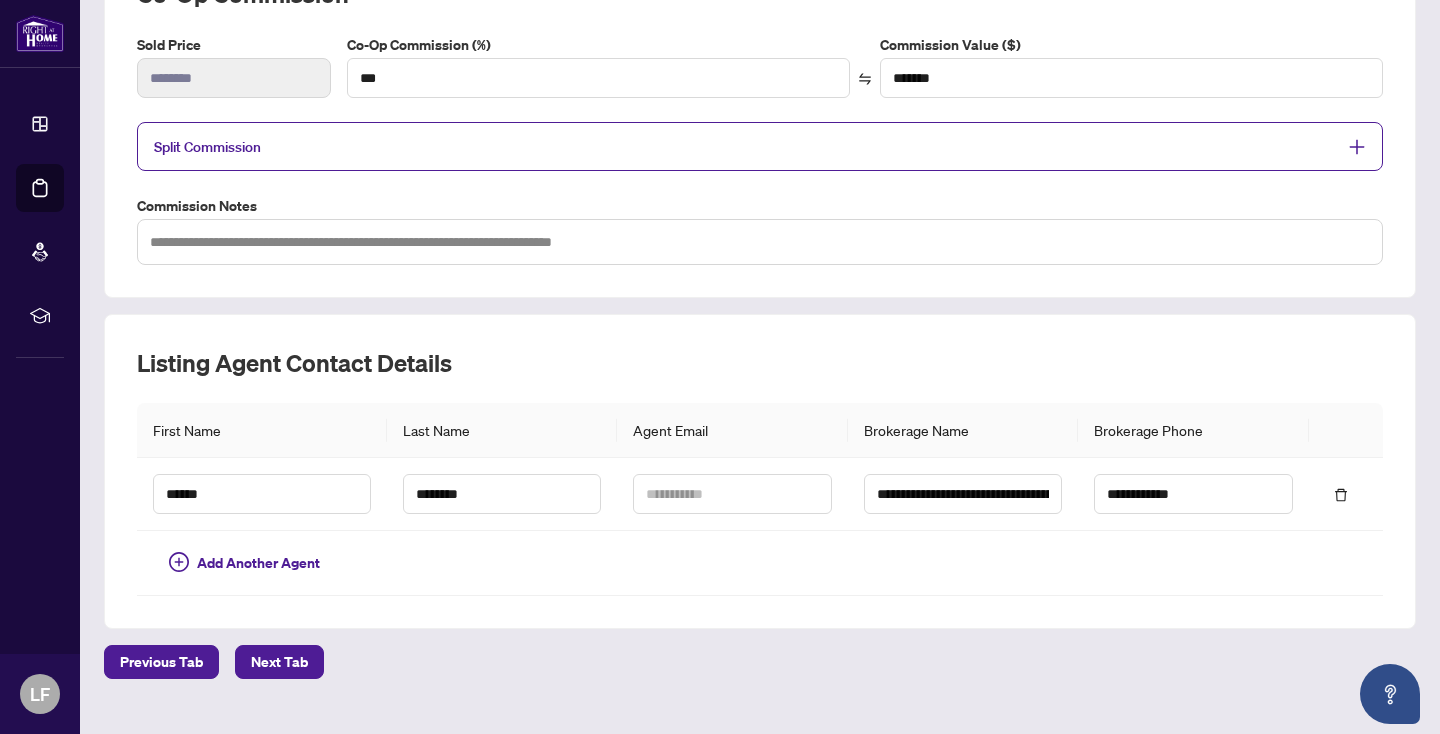scroll, scrollTop: 366, scrollLeft: 0, axis: vertical 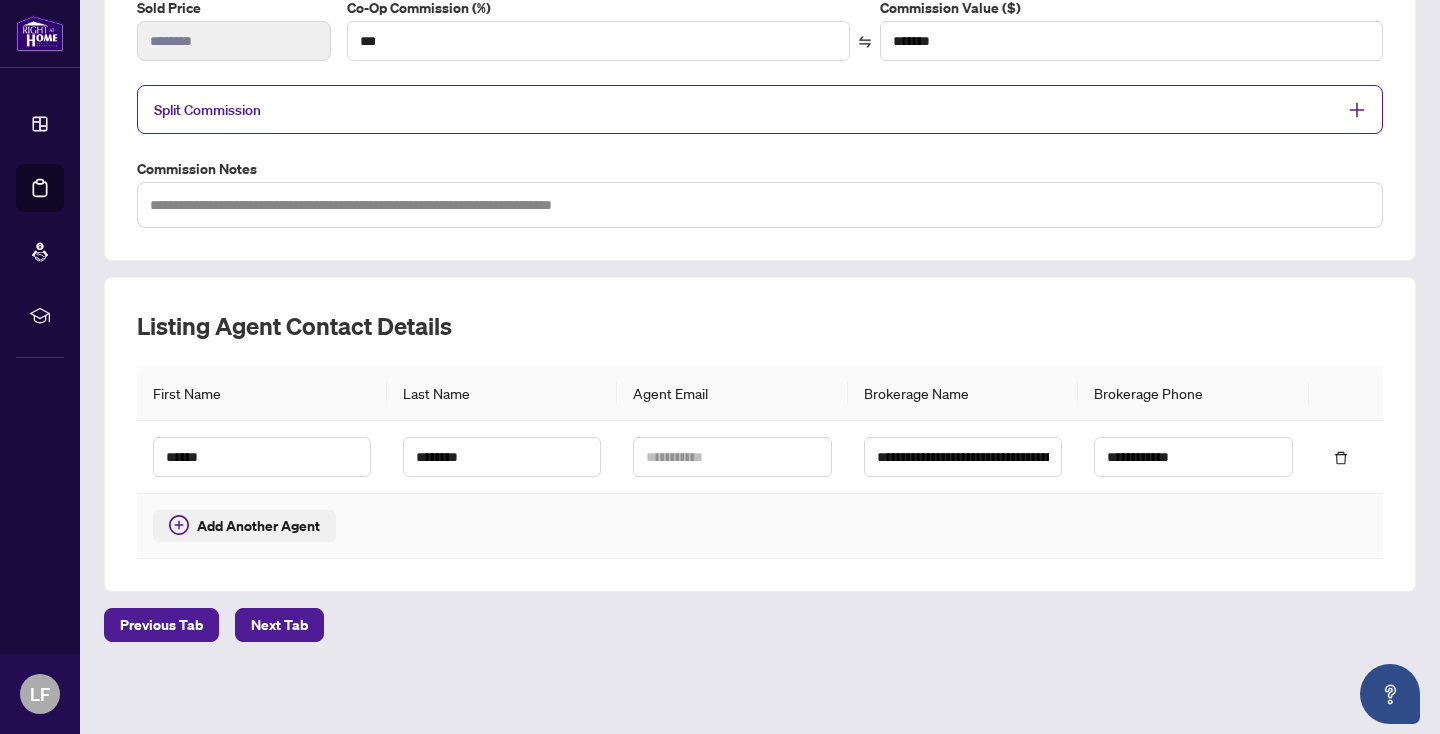 click on "Add Another Agent" at bounding box center (258, 526) 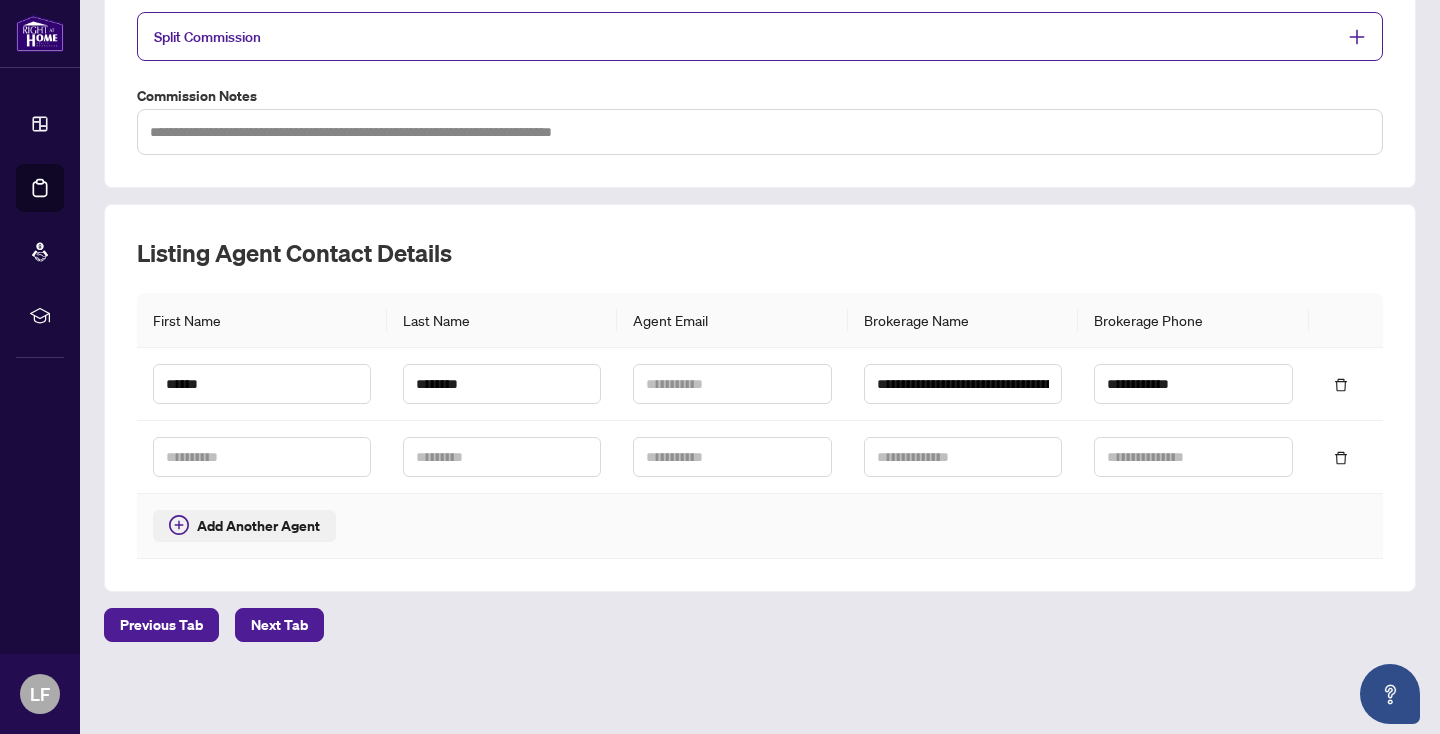 scroll, scrollTop: 0, scrollLeft: 0, axis: both 